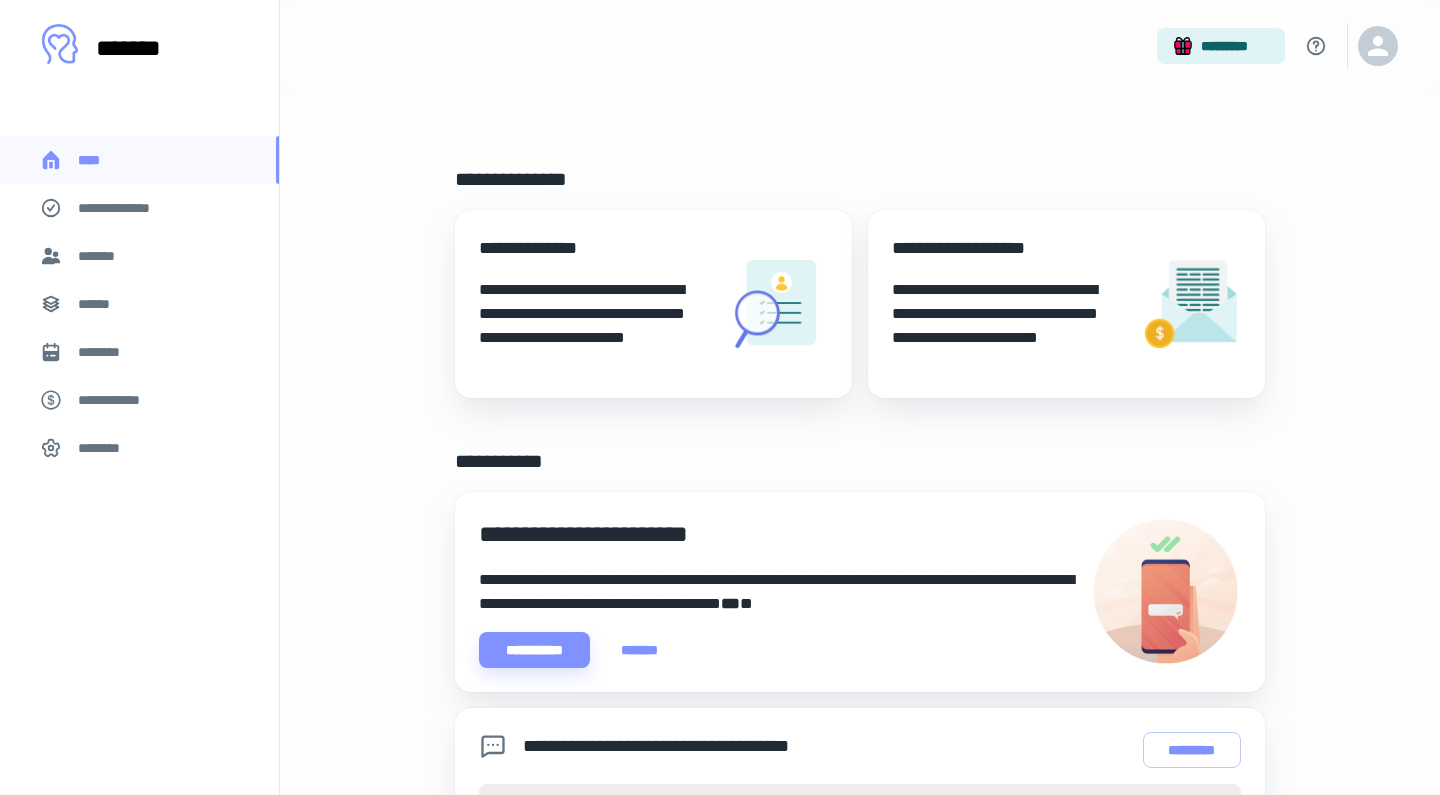 scroll, scrollTop: 0, scrollLeft: 0, axis: both 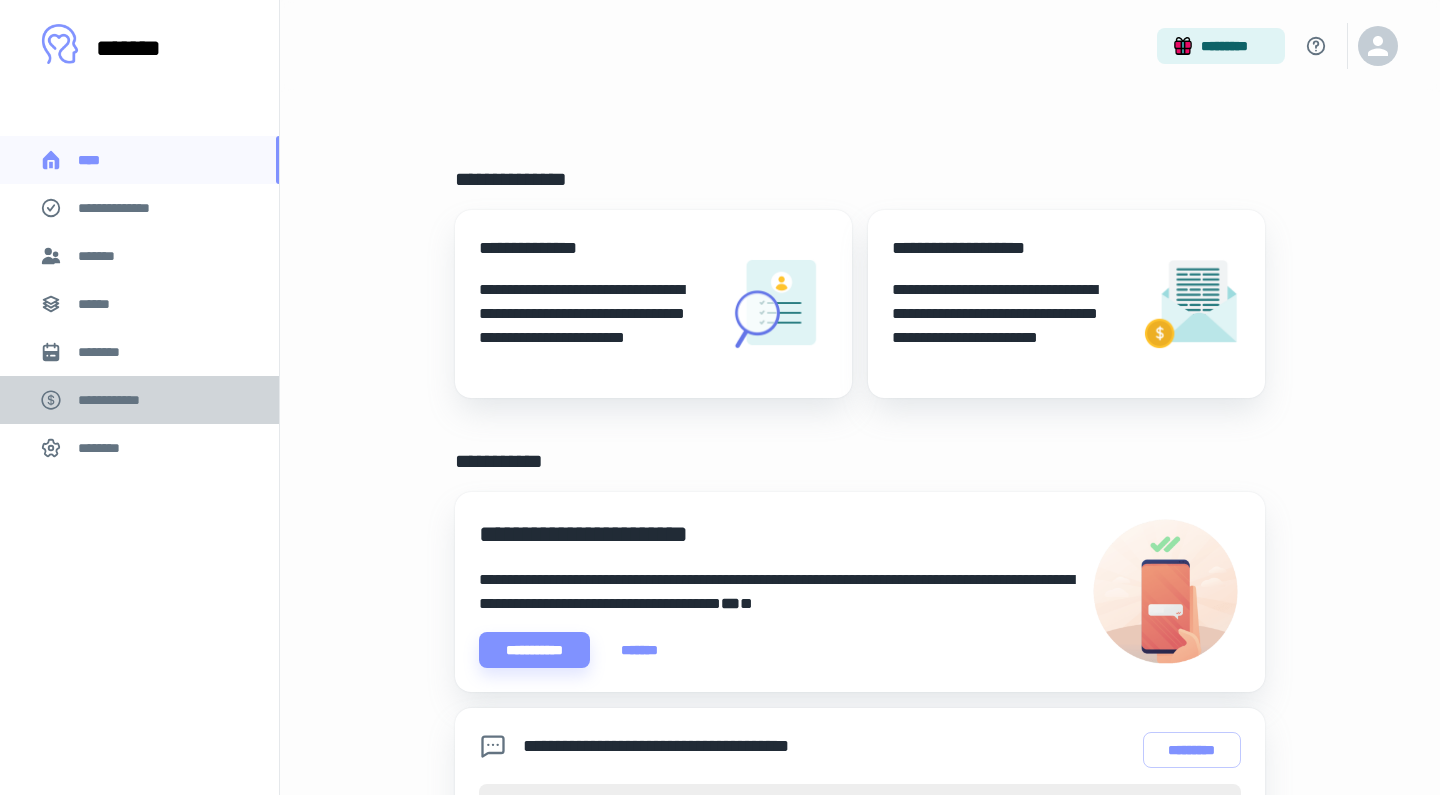 click on "**********" at bounding box center (139, 400) 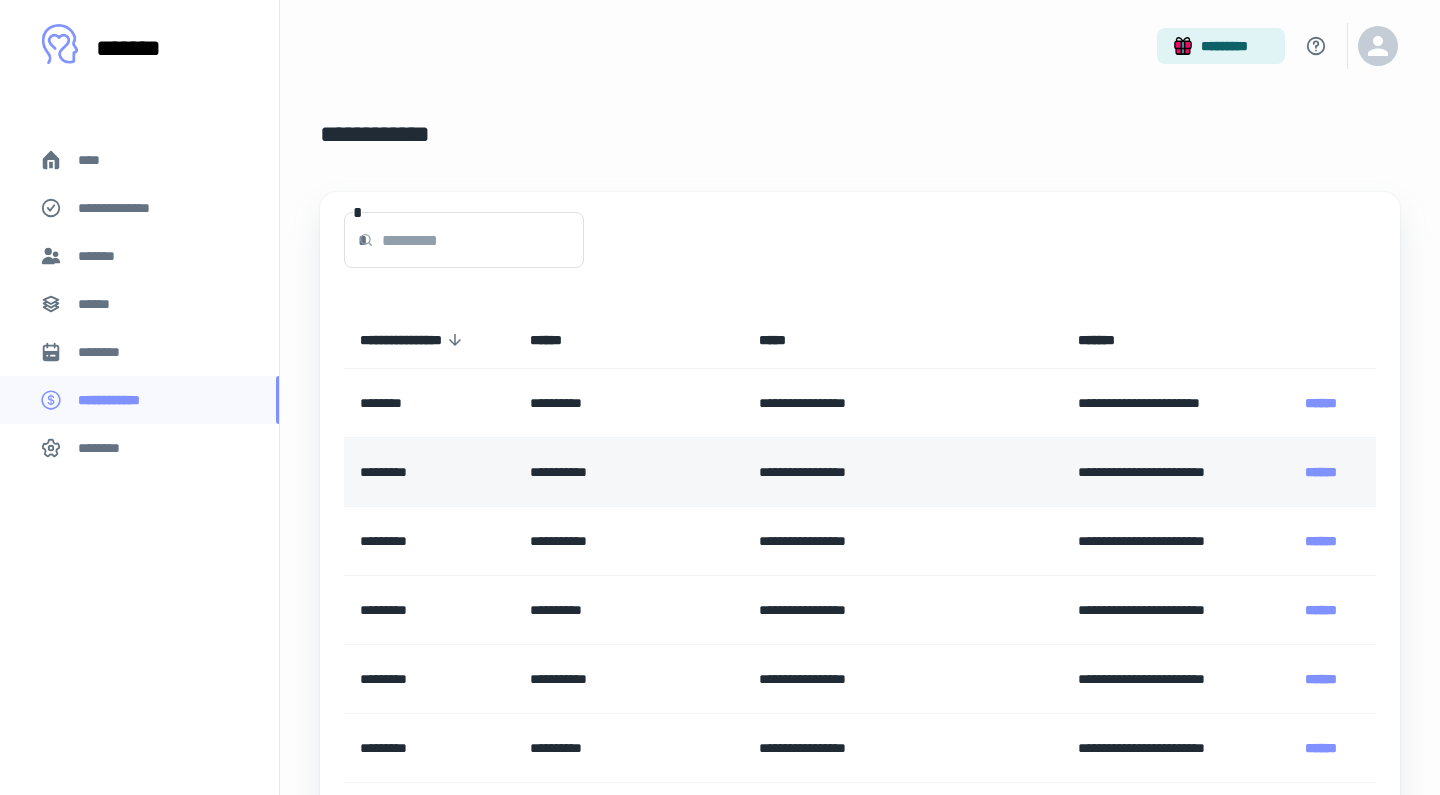 click on "**********" at bounding box center (628, 472) 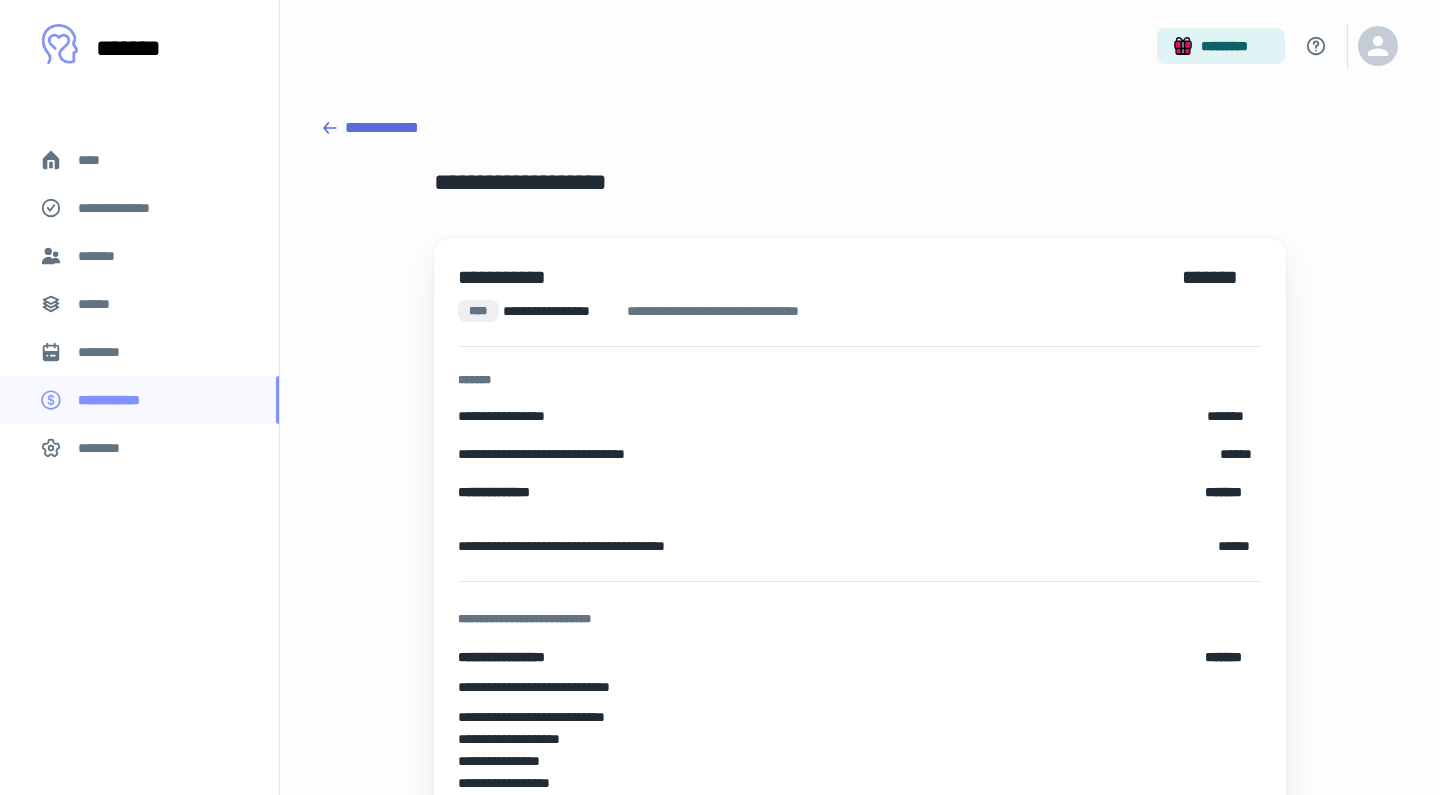 scroll, scrollTop: 0, scrollLeft: 0, axis: both 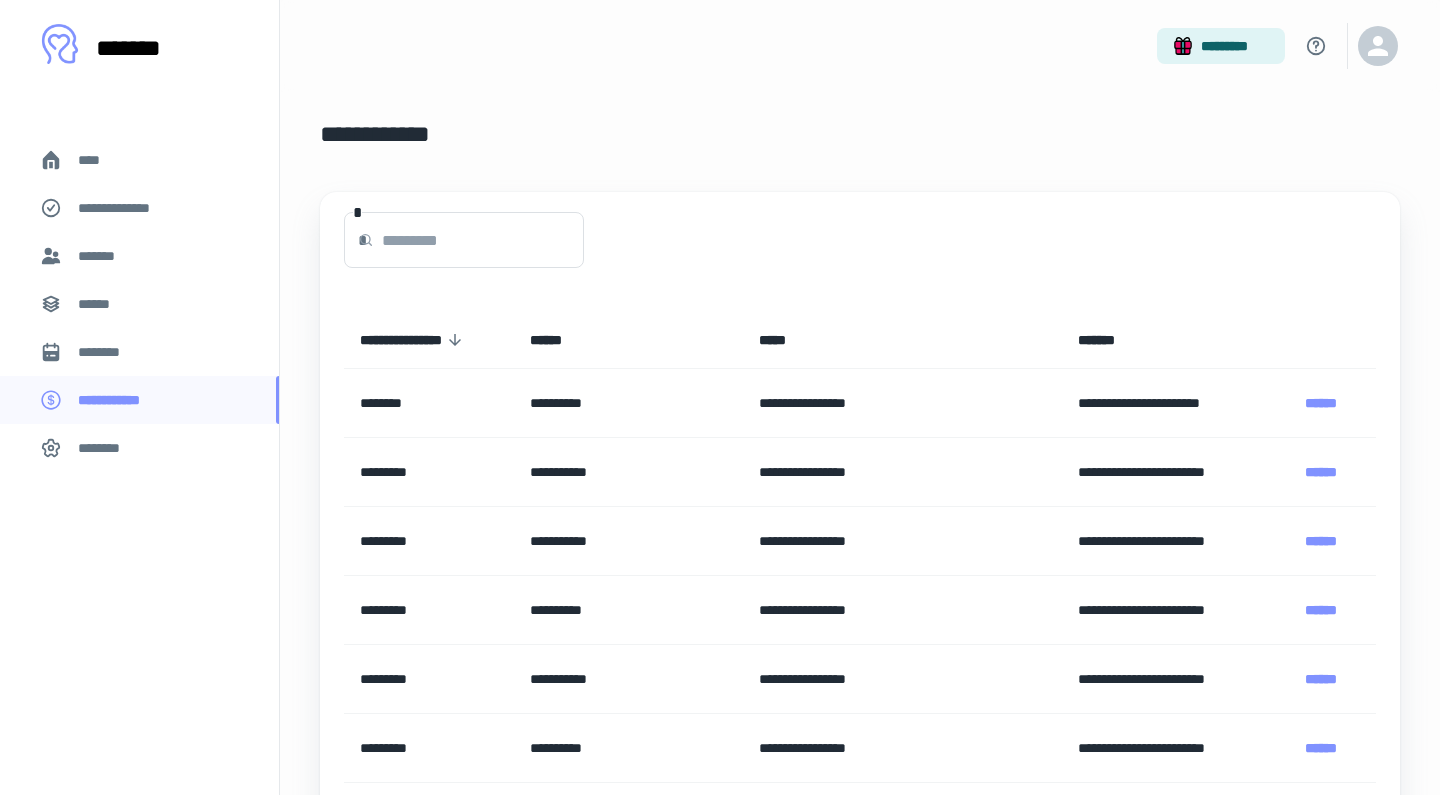 click at bounding box center (1378, 46) 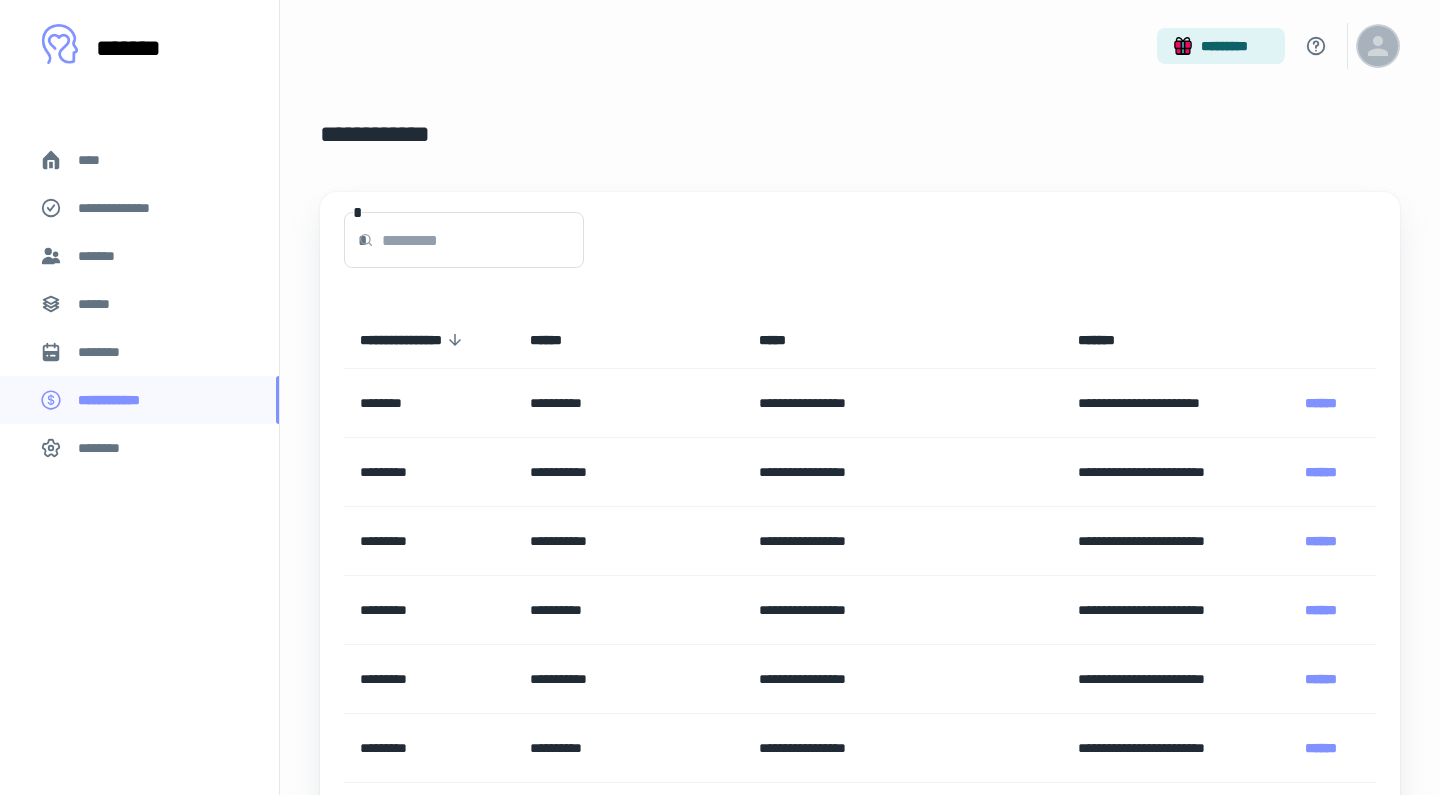click 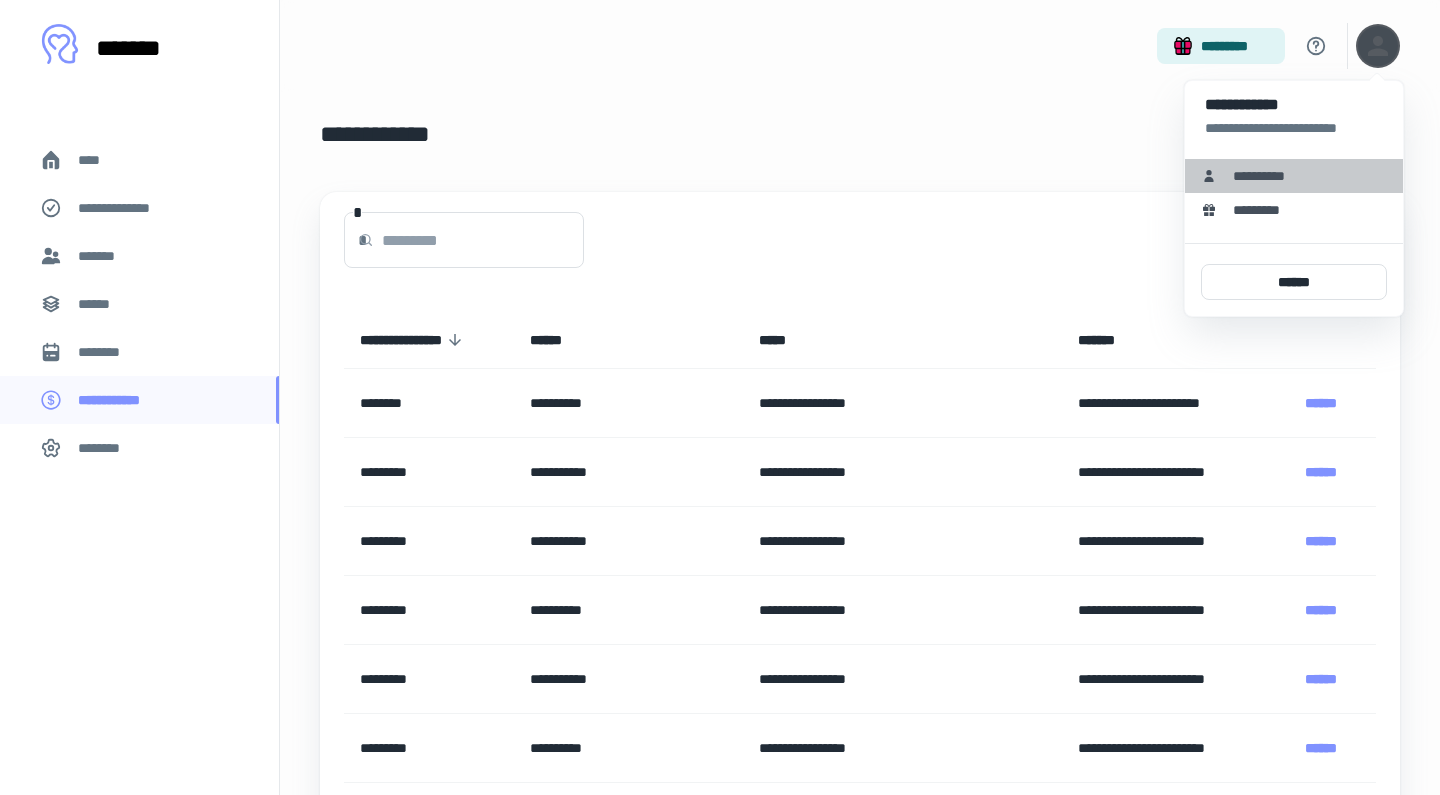 click on "**********" at bounding box center [1266, 176] 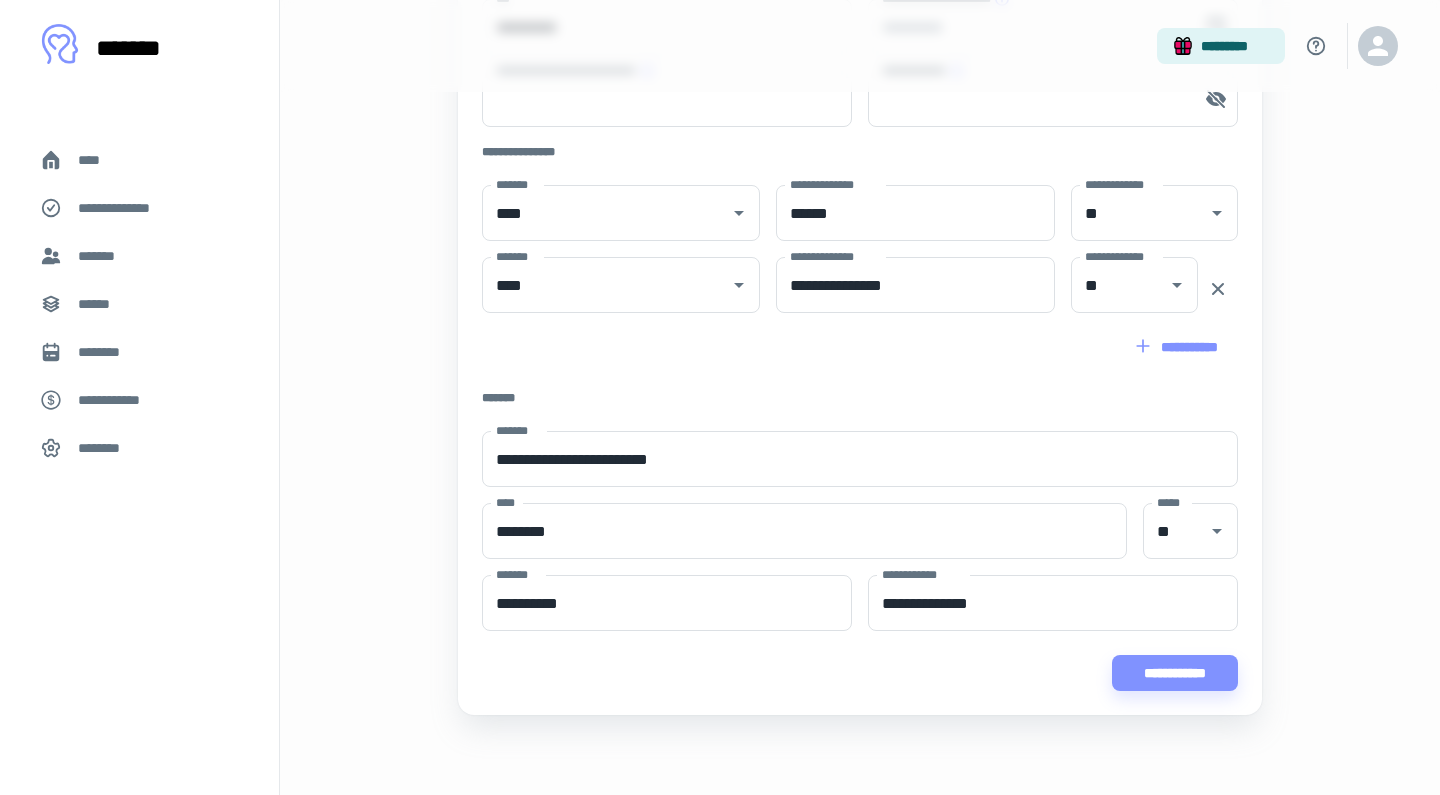 scroll, scrollTop: 517, scrollLeft: 0, axis: vertical 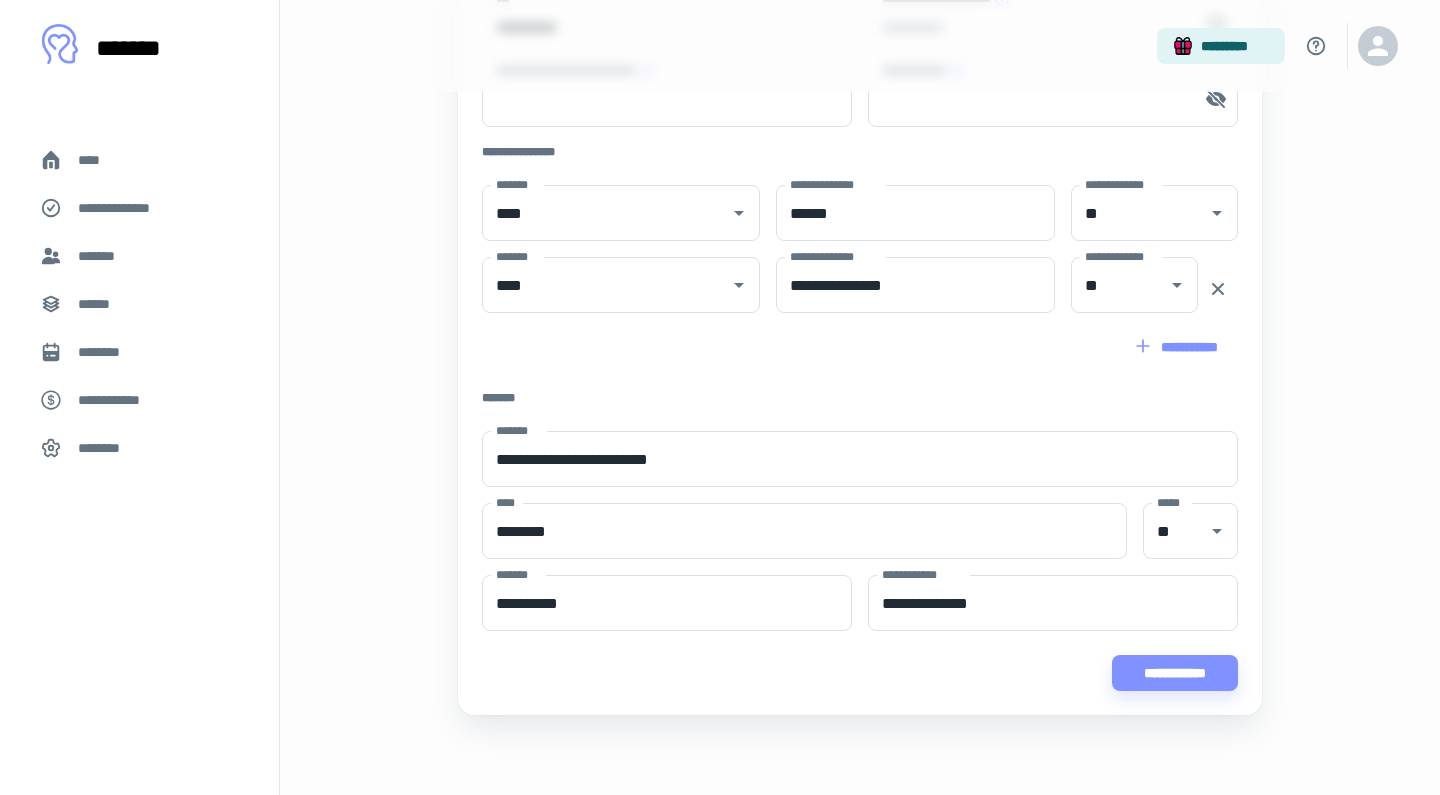 click on "********" at bounding box center (139, 448) 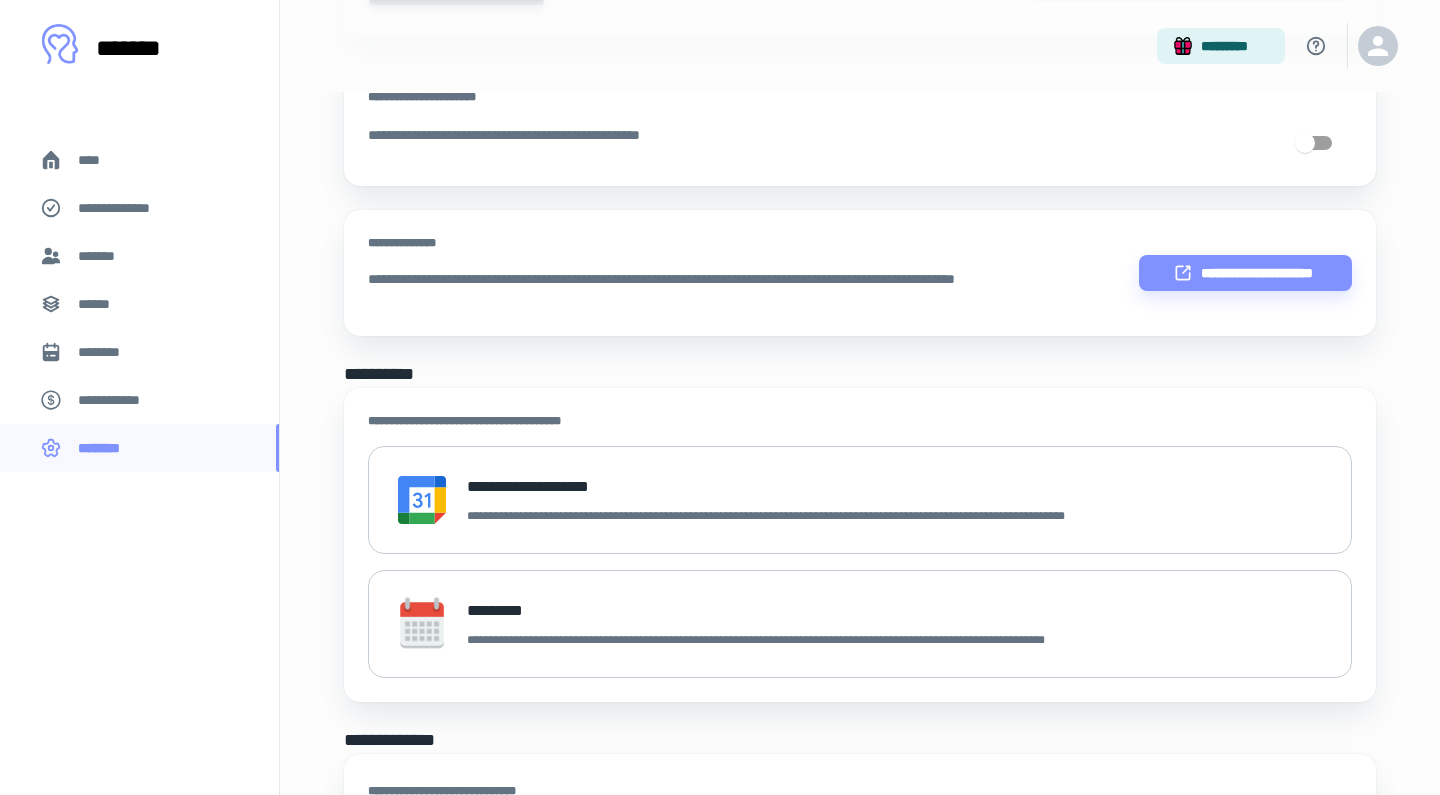 scroll, scrollTop: 710, scrollLeft: 0, axis: vertical 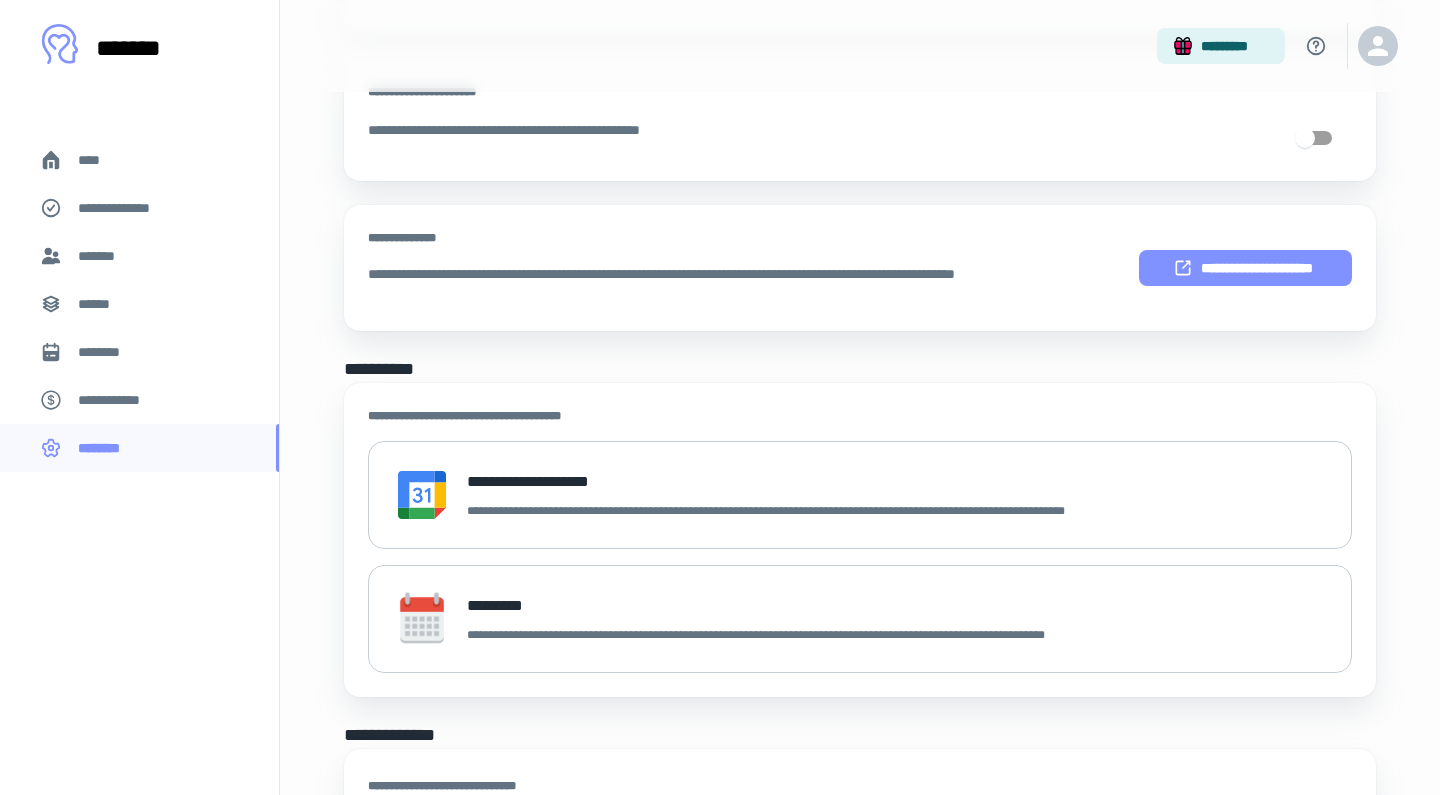 click on "**********" at bounding box center [1245, 268] 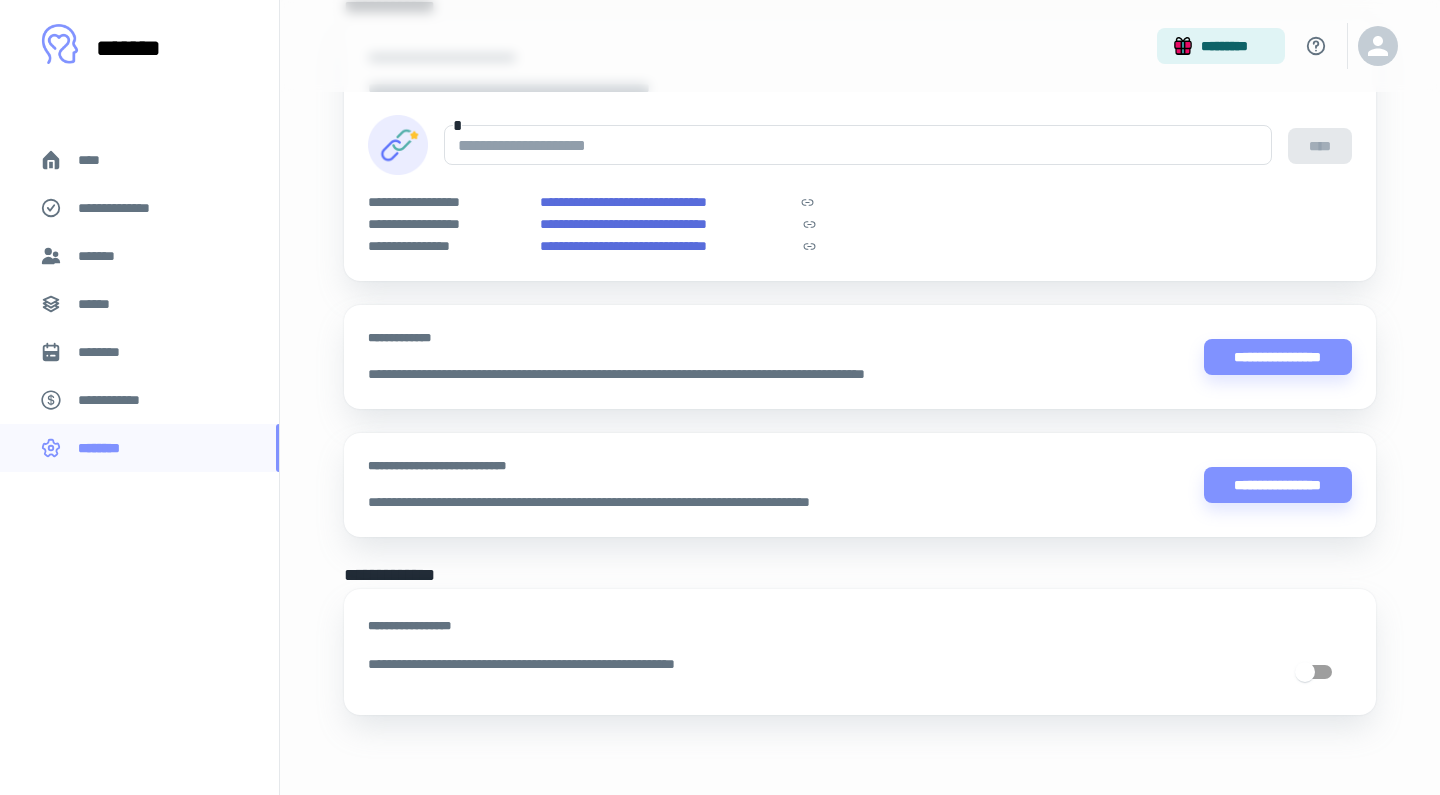 scroll, scrollTop: 1438, scrollLeft: 0, axis: vertical 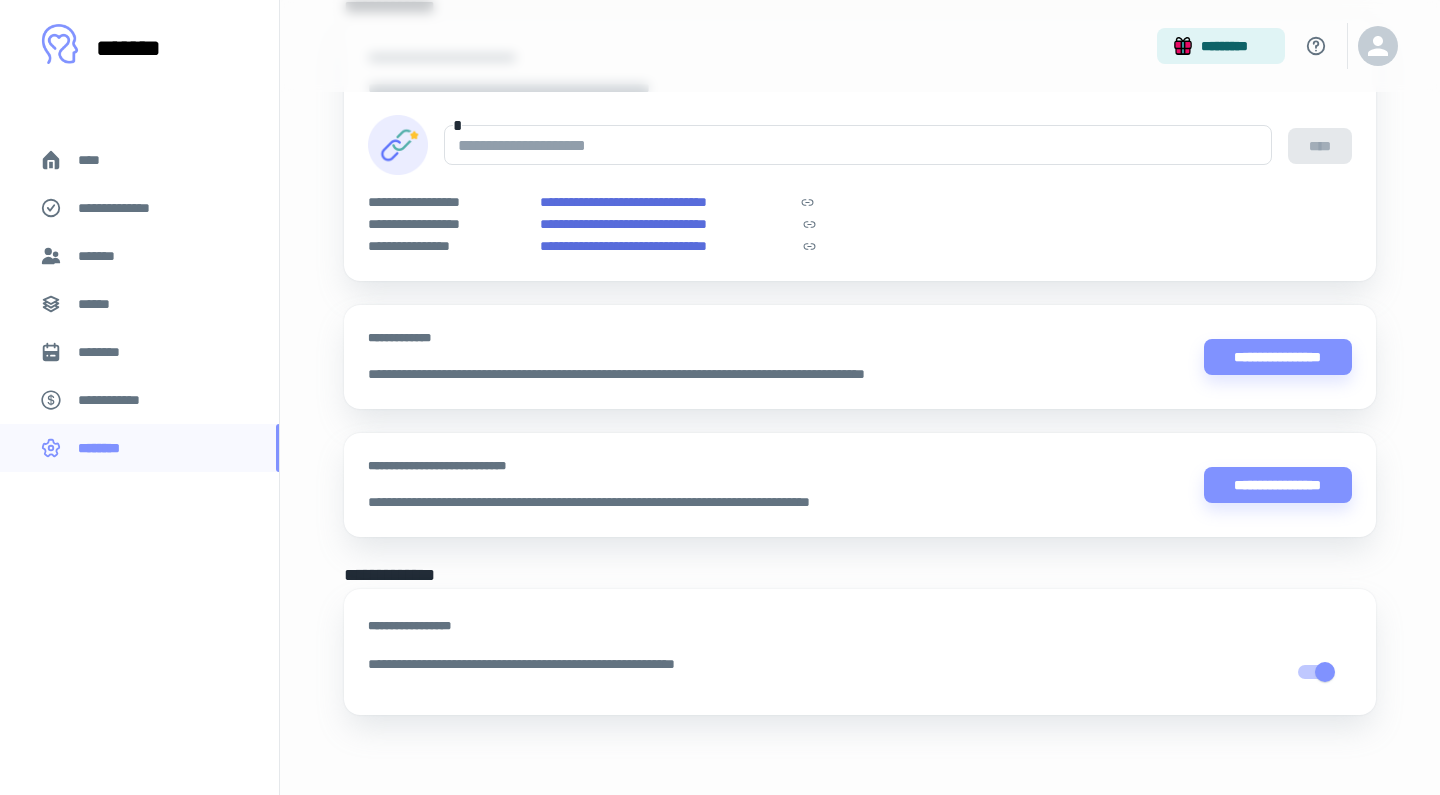 click on "******" at bounding box center [100, 304] 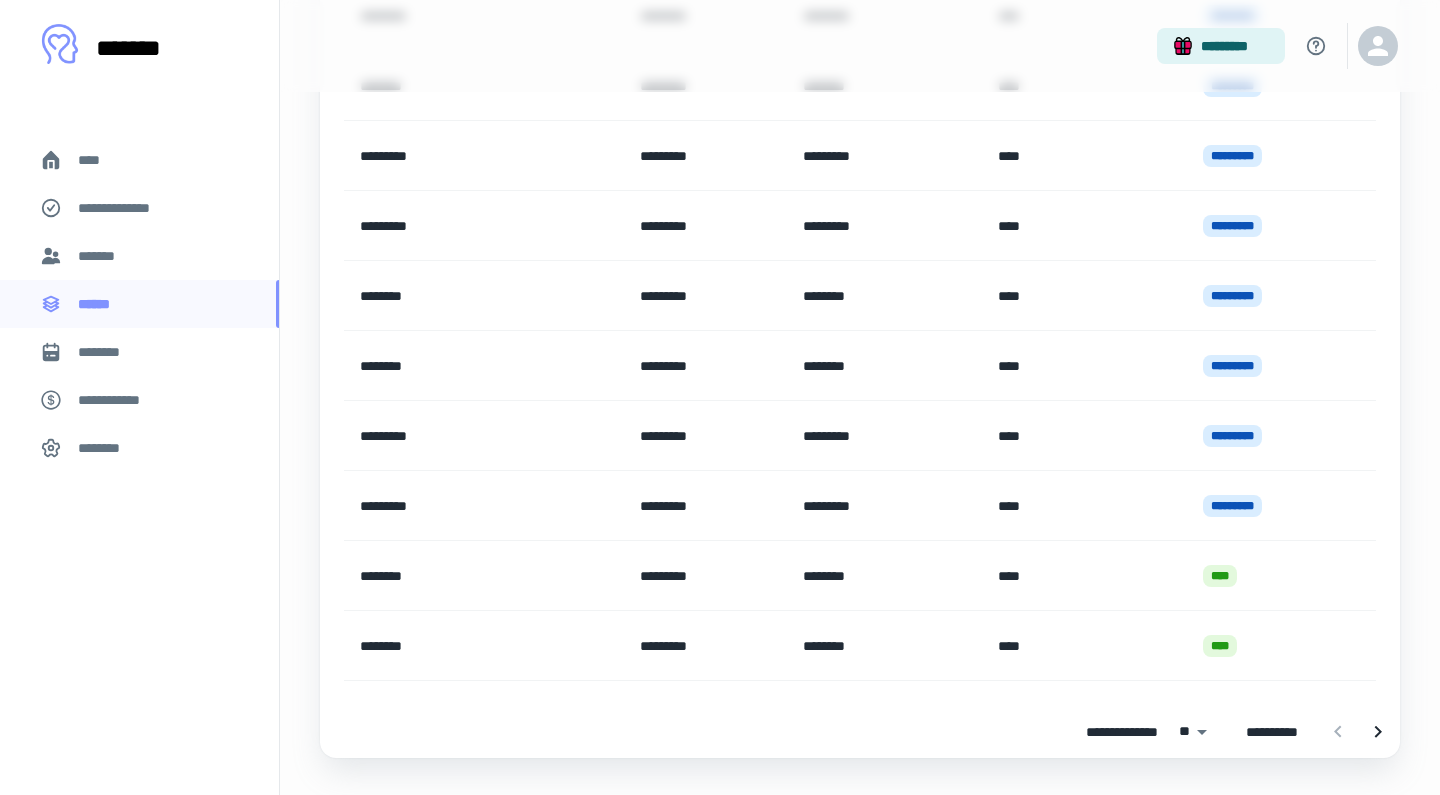scroll, scrollTop: 0, scrollLeft: 0, axis: both 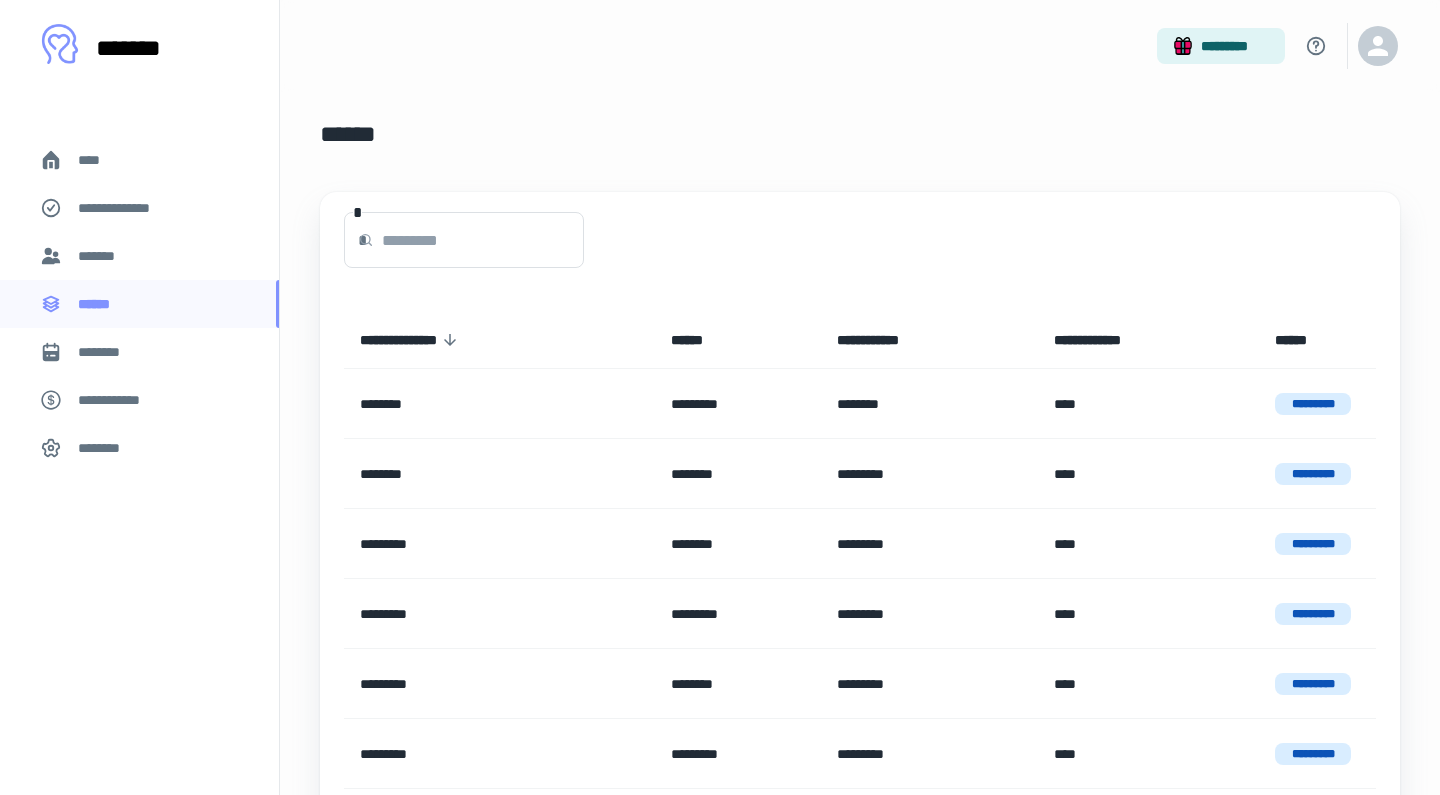click on "********" at bounding box center [107, 352] 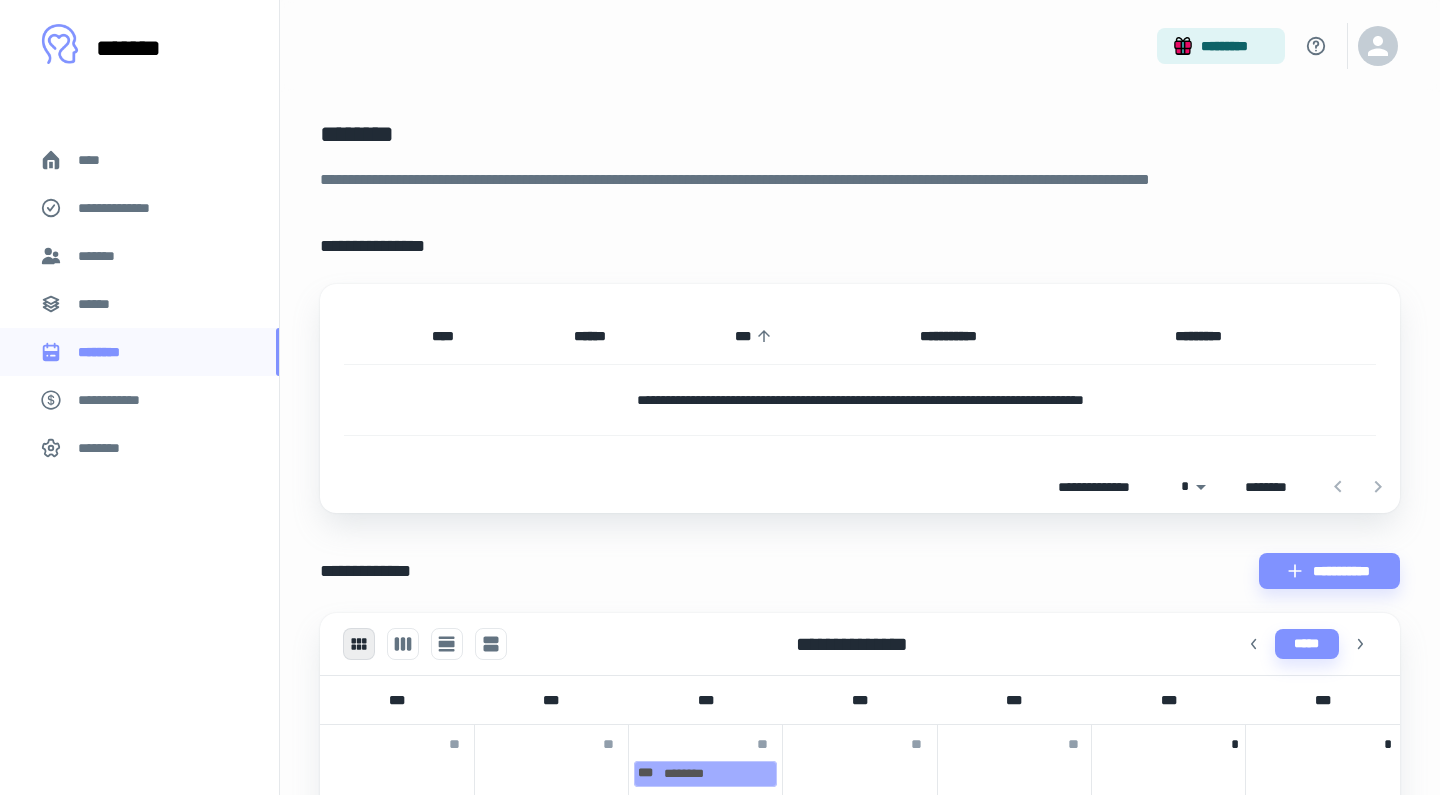 click on "******" at bounding box center (100, 304) 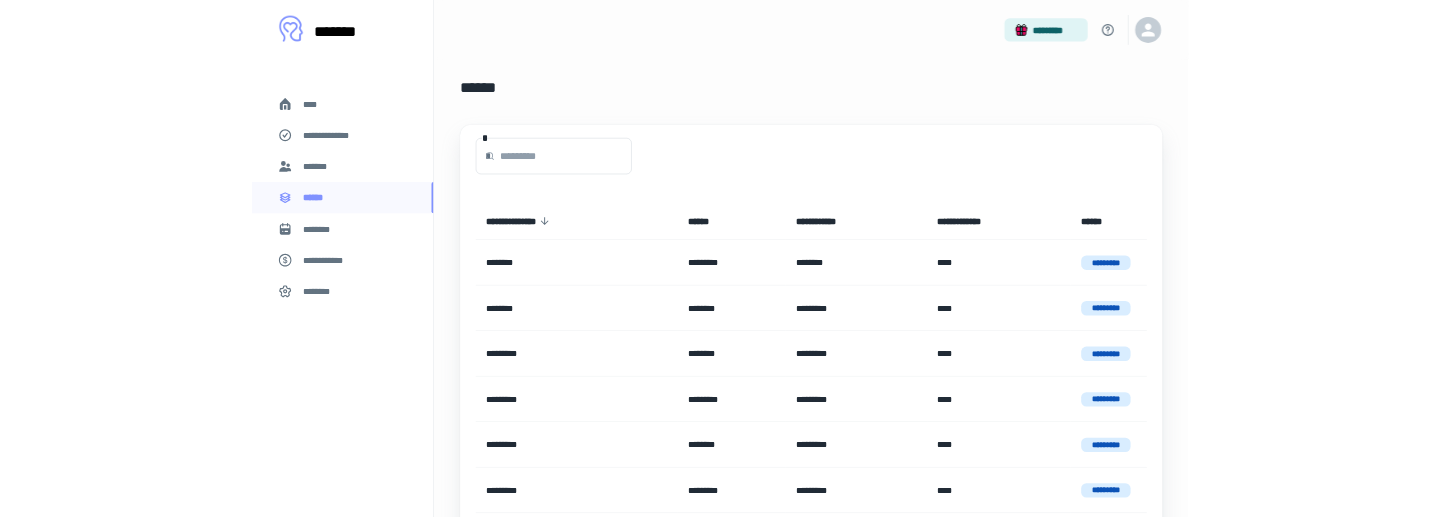 scroll, scrollTop: 0, scrollLeft: 0, axis: both 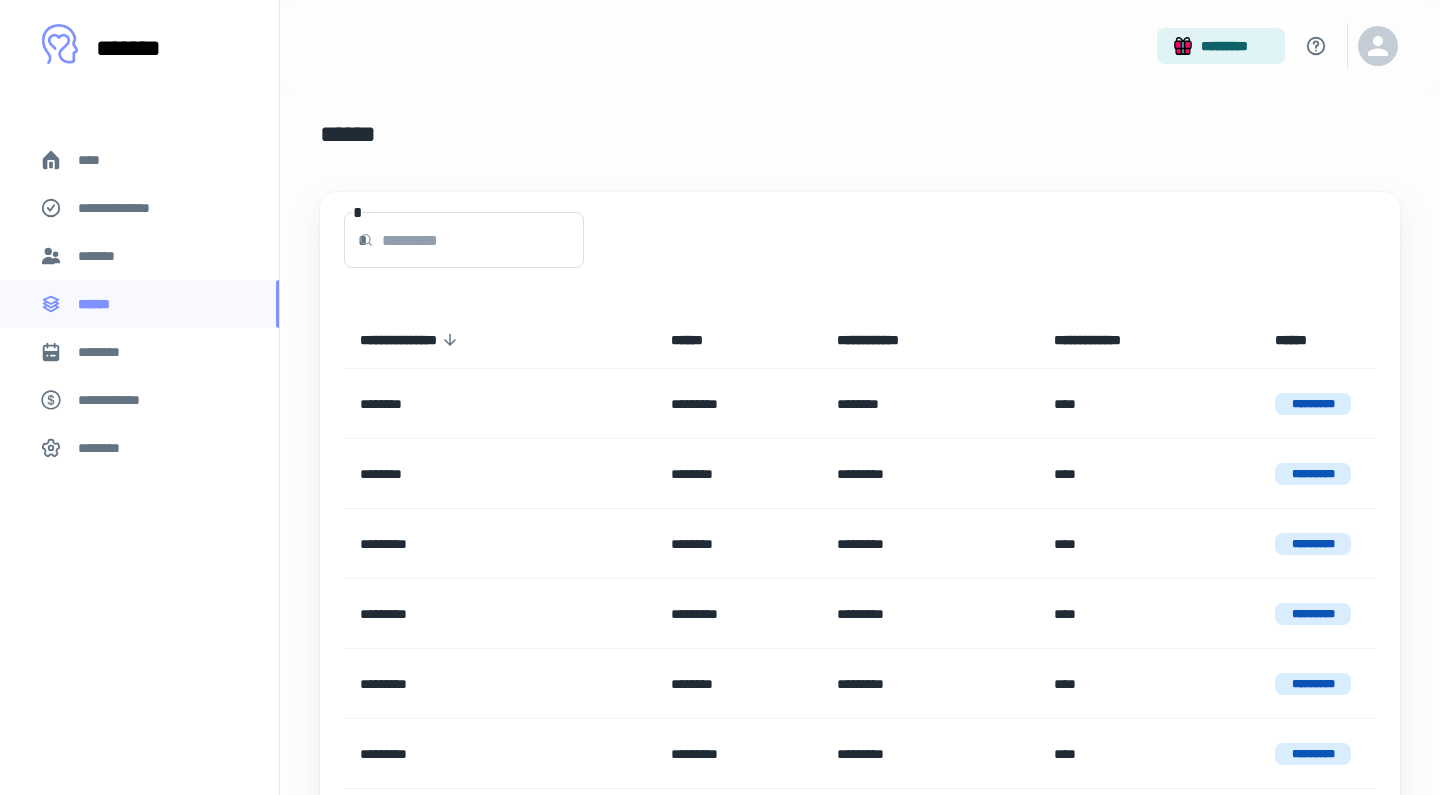 click on "********" at bounding box center [139, 352] 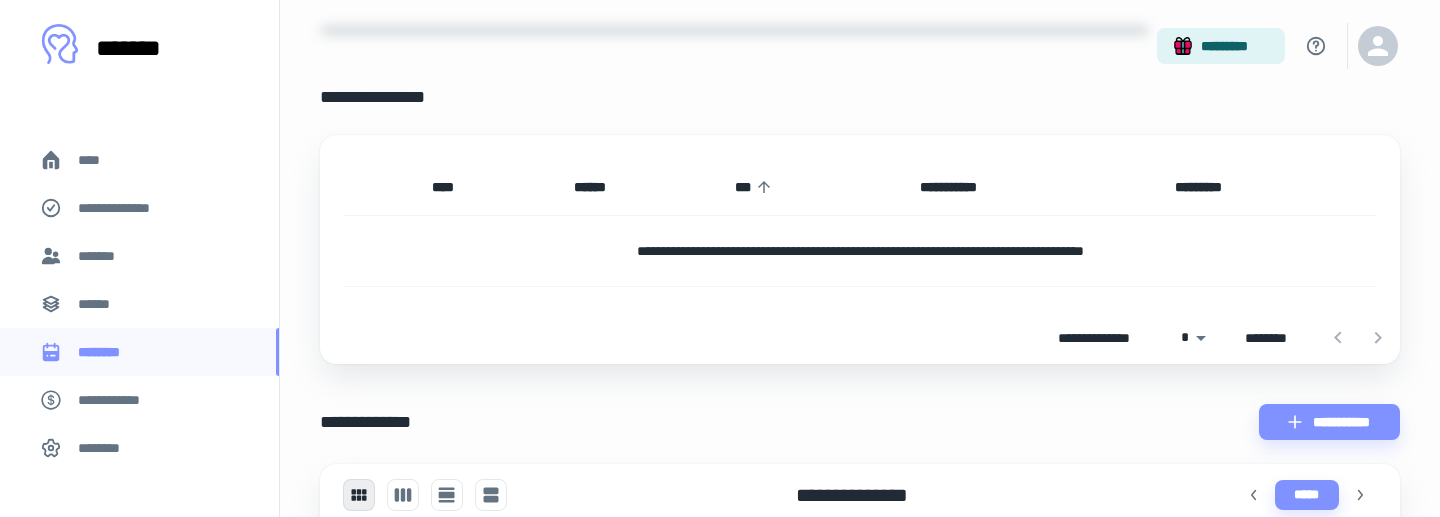 scroll, scrollTop: 152, scrollLeft: 0, axis: vertical 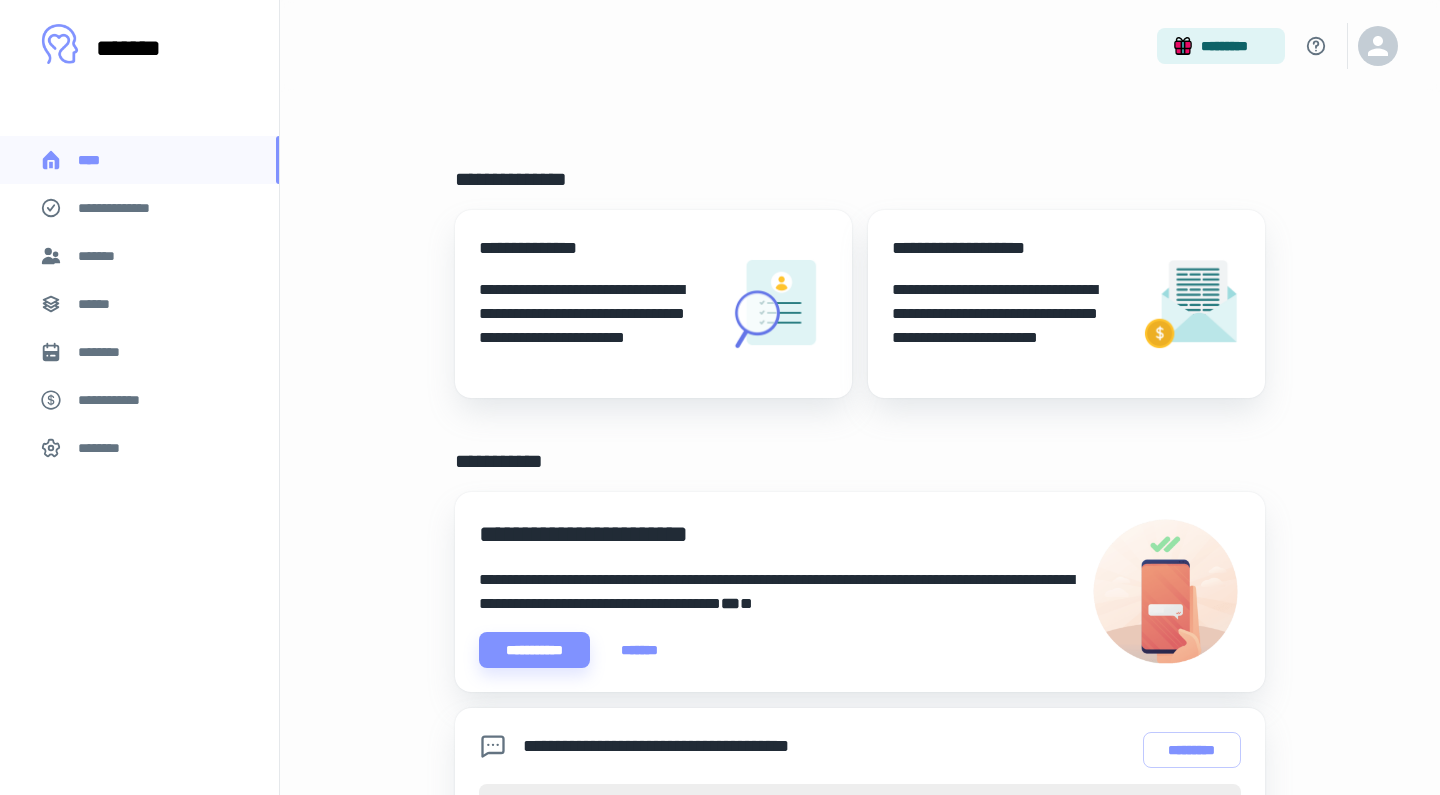 click on "********" at bounding box center [139, 352] 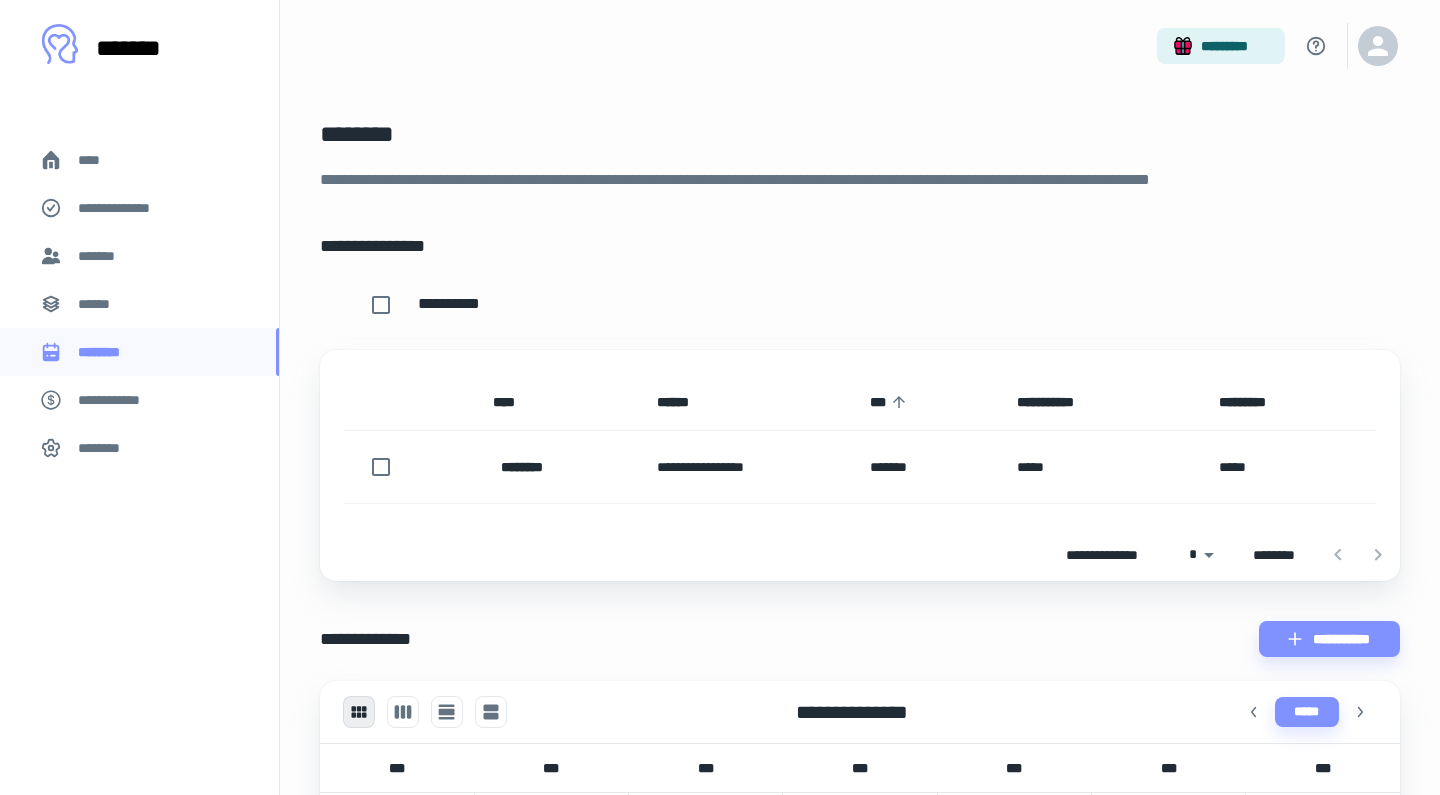 click on "**********" at bounding box center [747, 467] 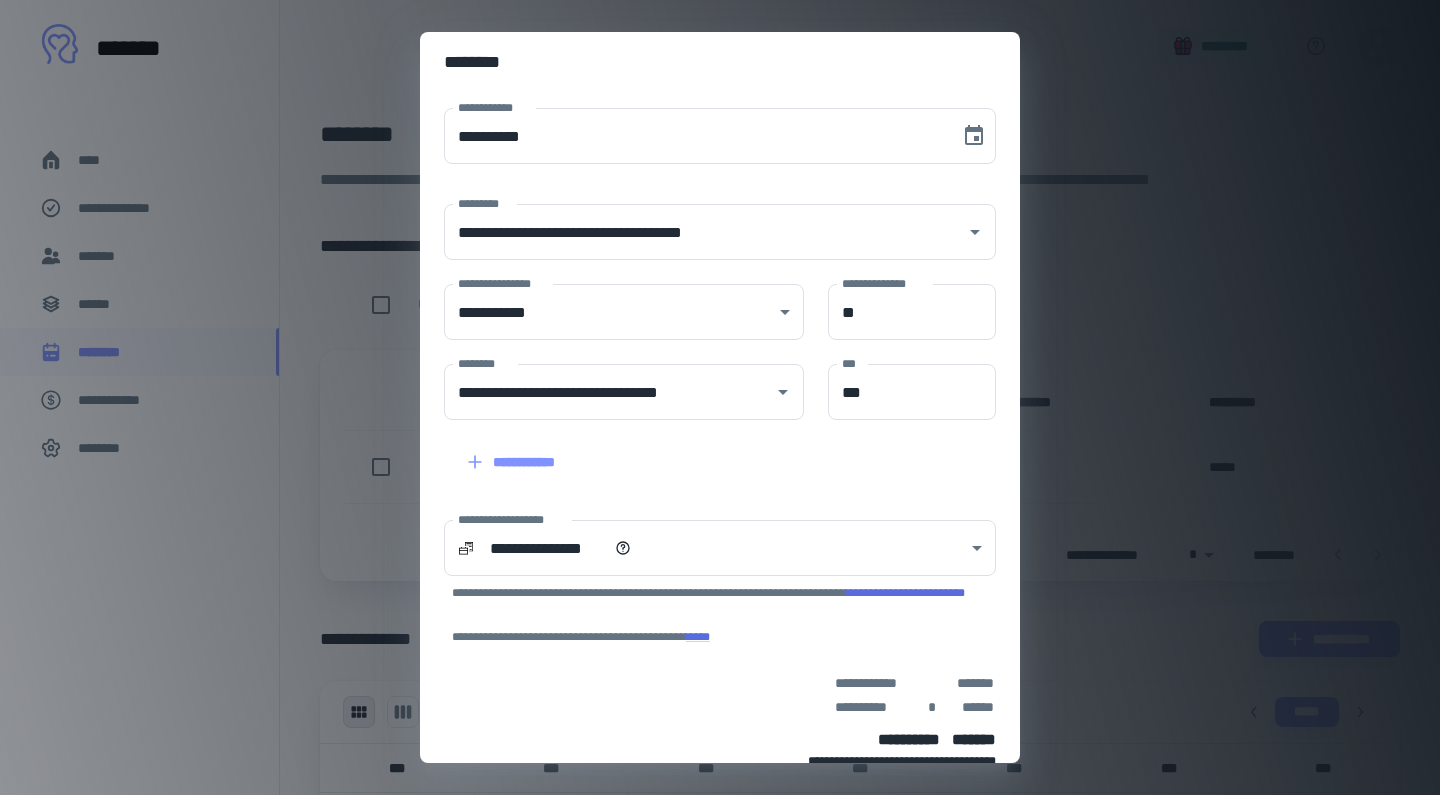 type on "**********" 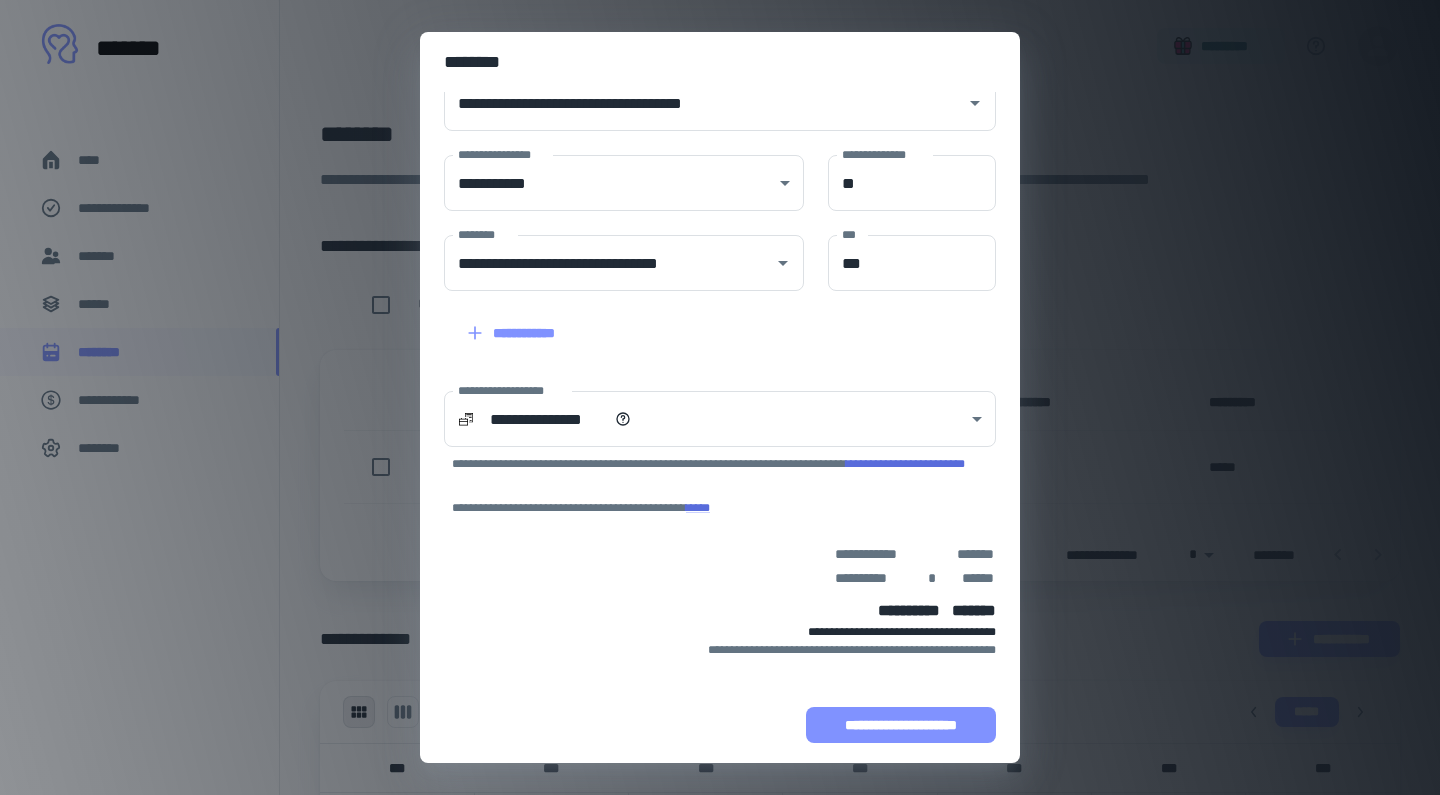 scroll, scrollTop: 129, scrollLeft: 0, axis: vertical 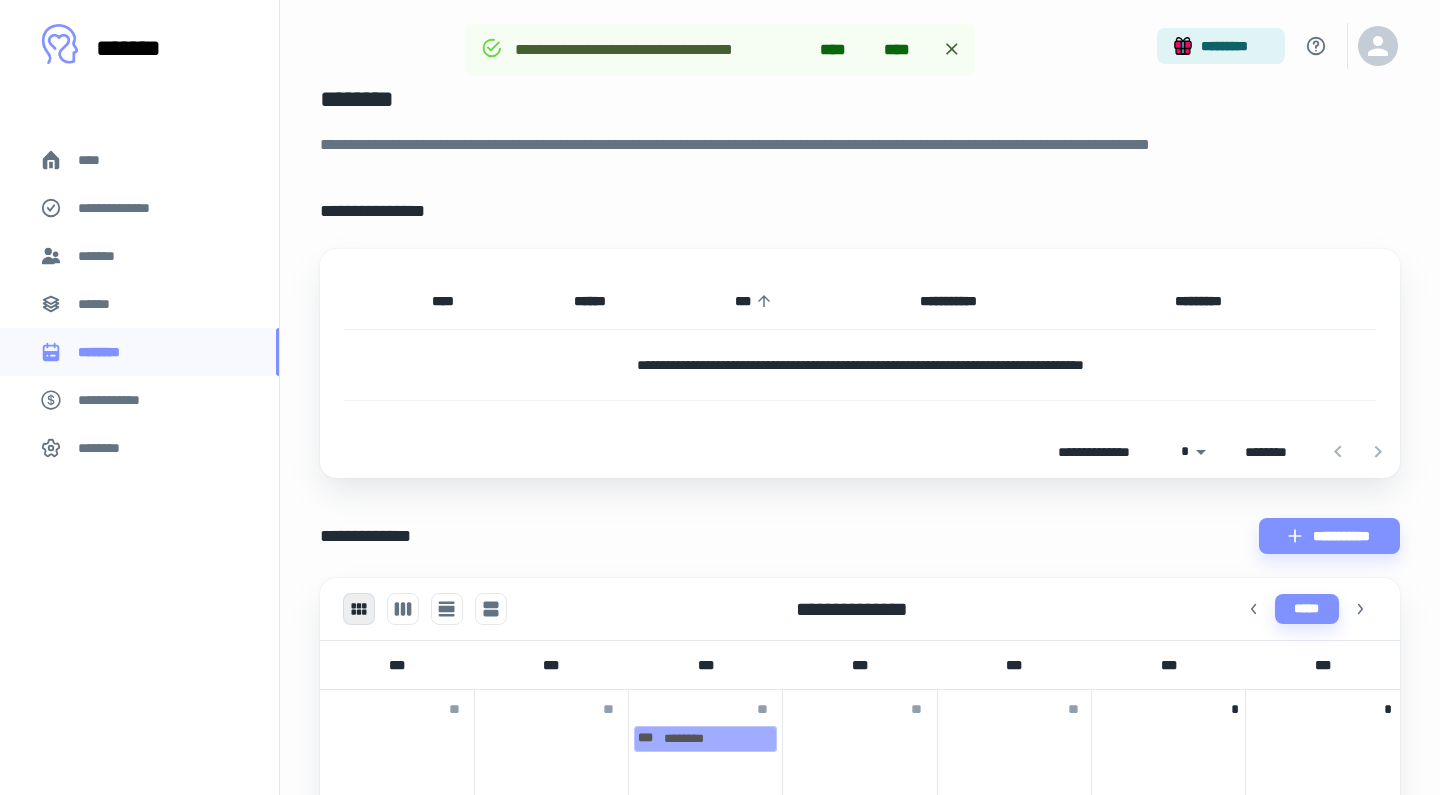 click at bounding box center (859, 737) 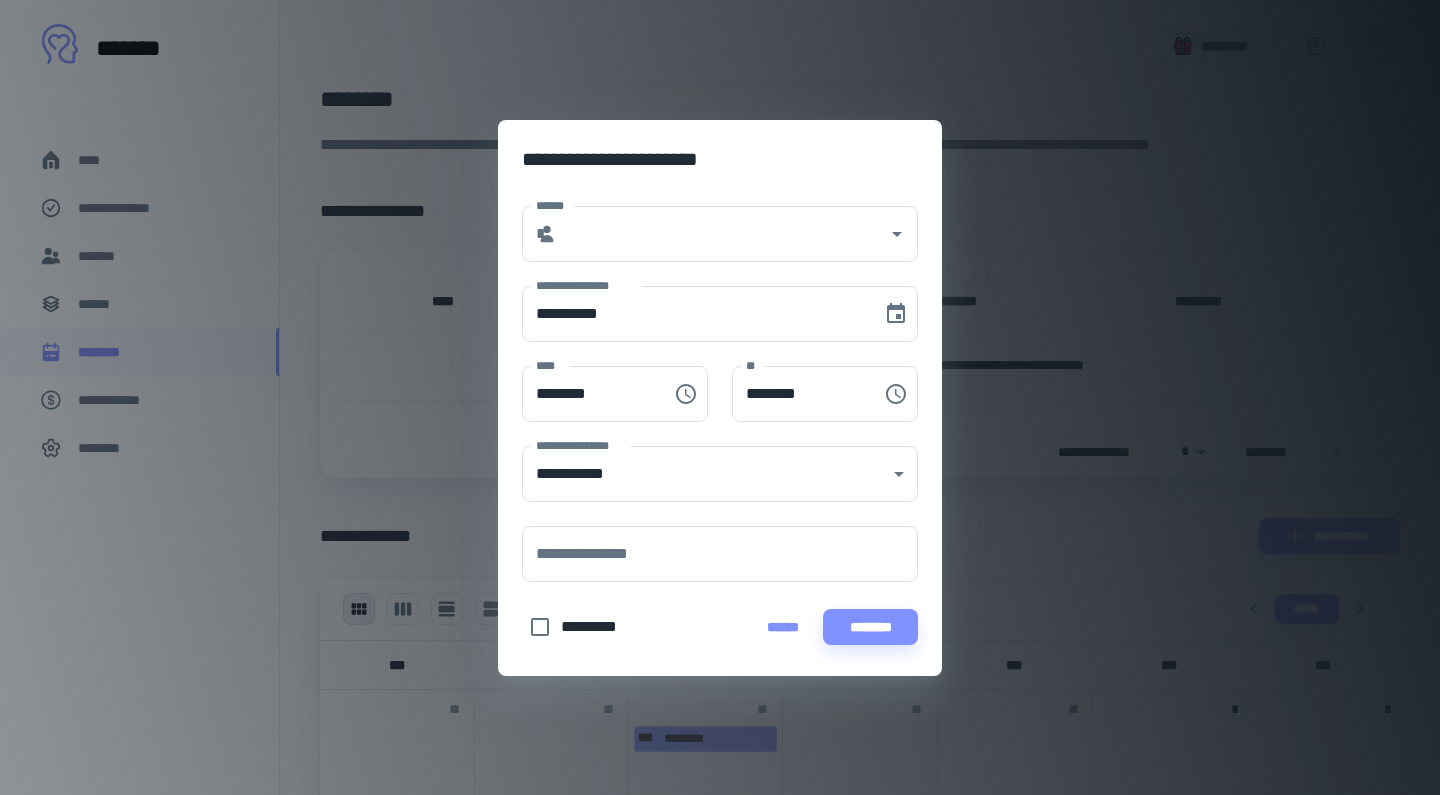click on "******" at bounding box center [783, 627] 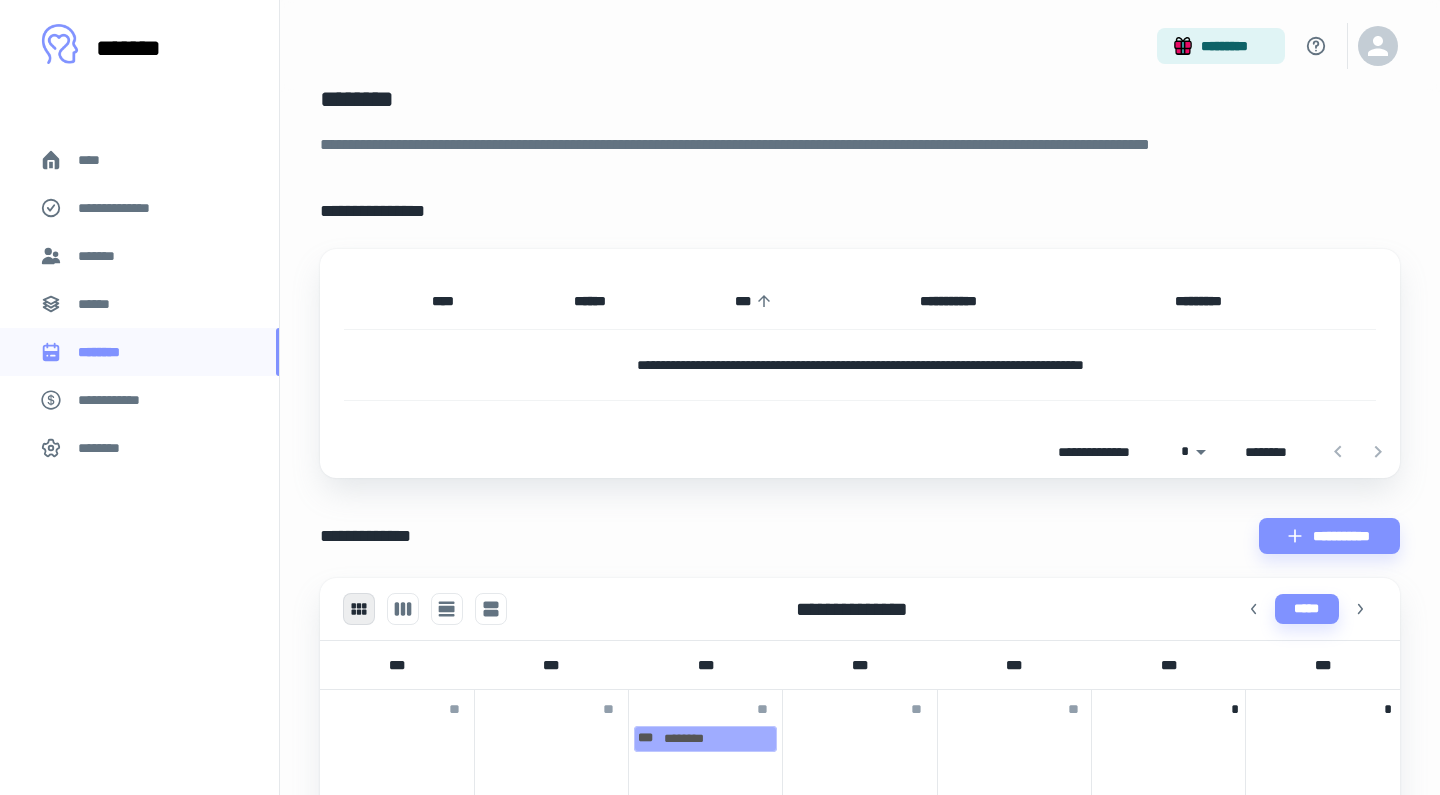 click on "**********" at bounding box center [139, 400] 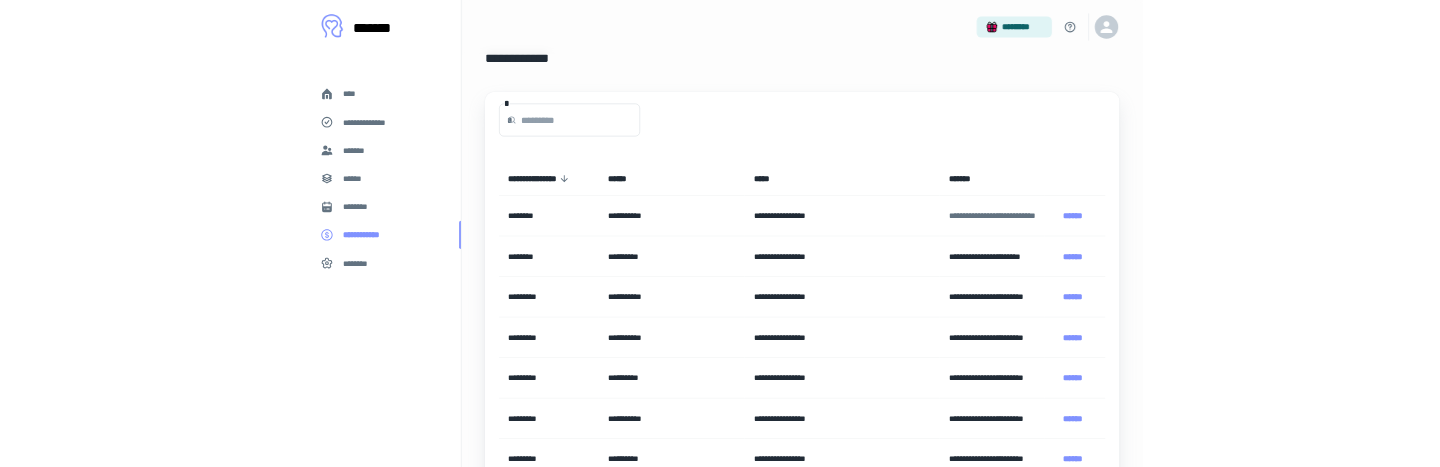 scroll, scrollTop: 0, scrollLeft: 0, axis: both 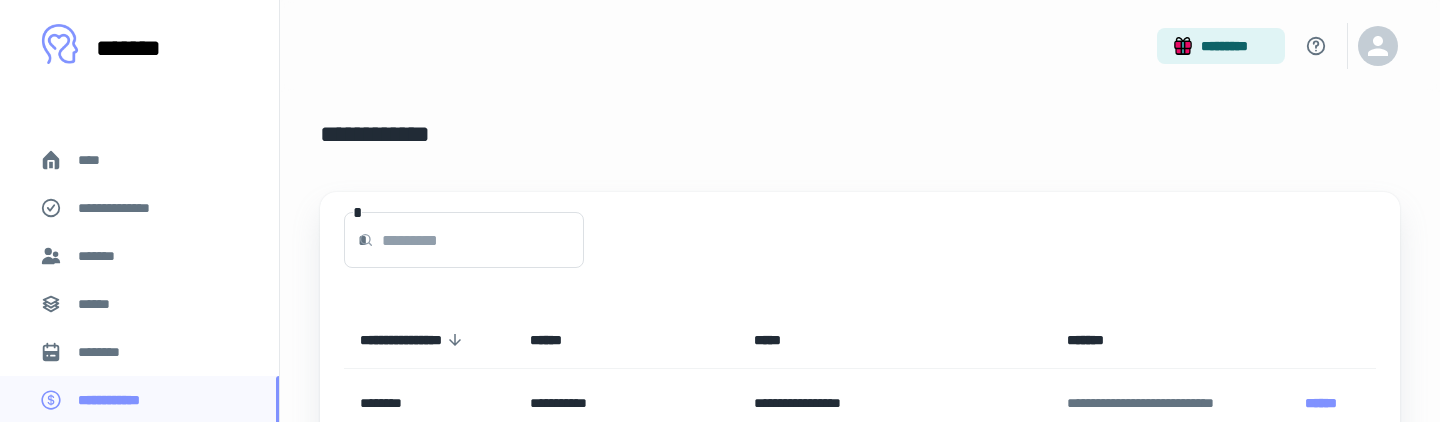 click on "*********" at bounding box center (860, 46) 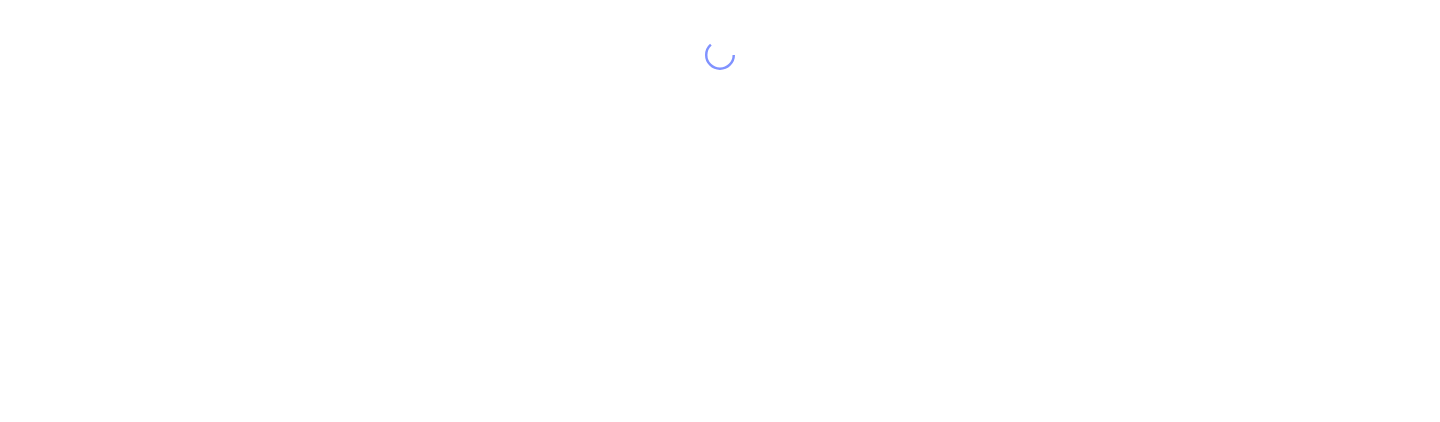 scroll, scrollTop: 0, scrollLeft: 0, axis: both 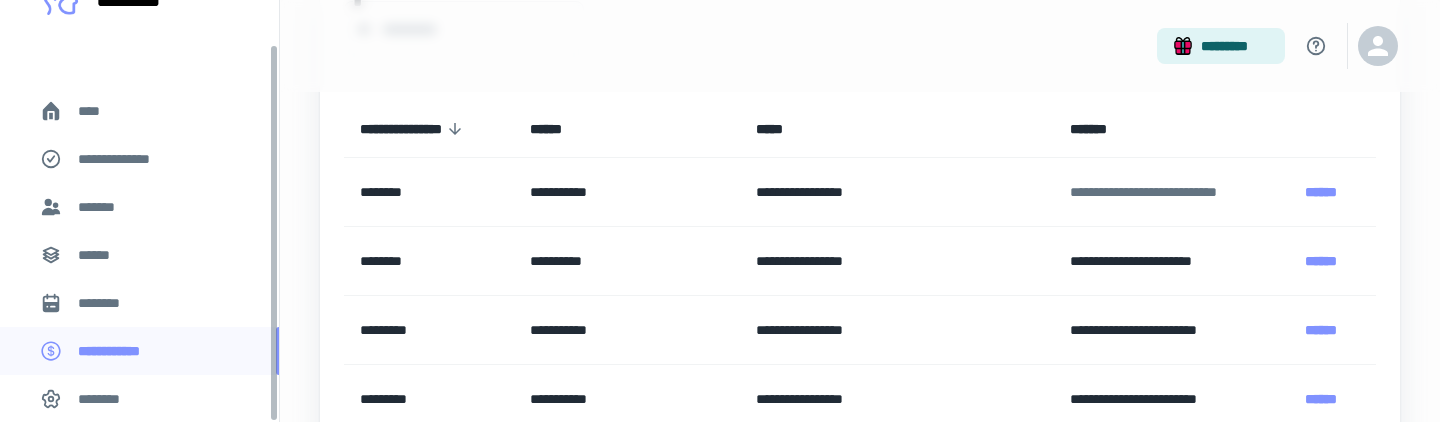 click on "******" at bounding box center (139, 255) 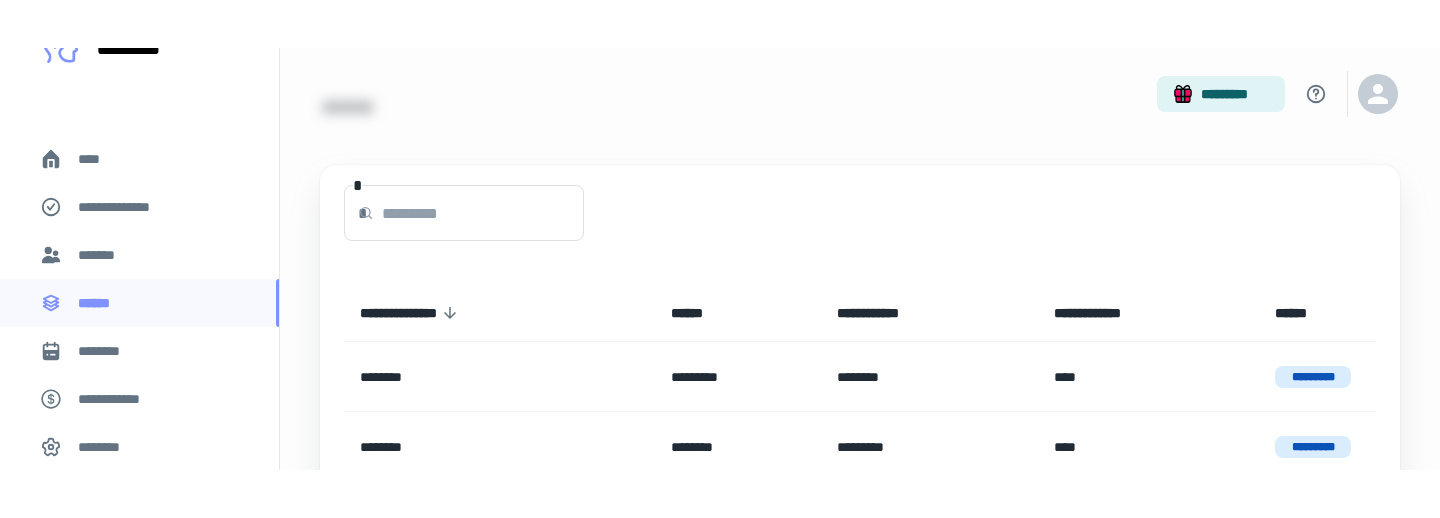 scroll, scrollTop: 73, scrollLeft: 0, axis: vertical 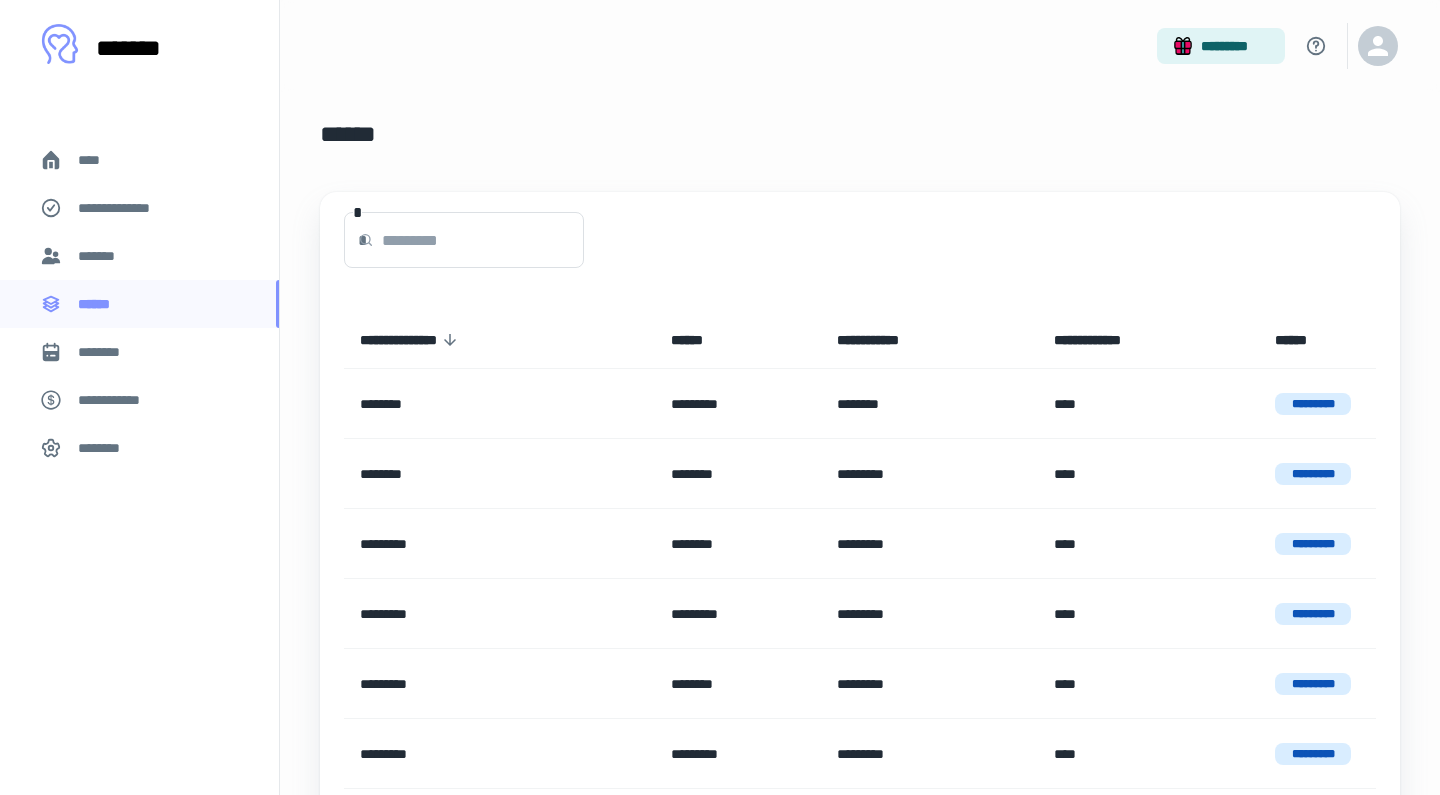 click on "********" at bounding box center [139, 352] 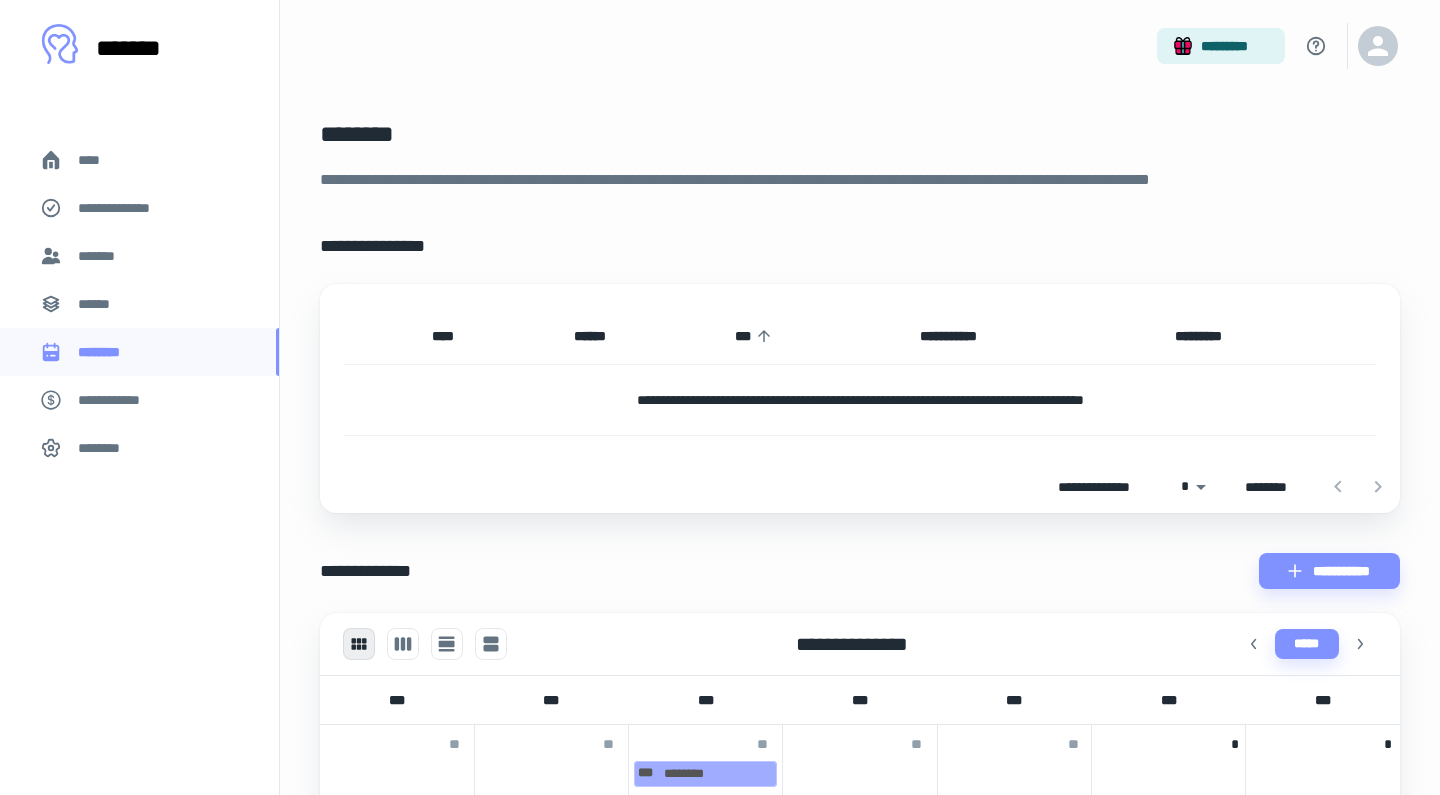 click on "******" at bounding box center (139, 304) 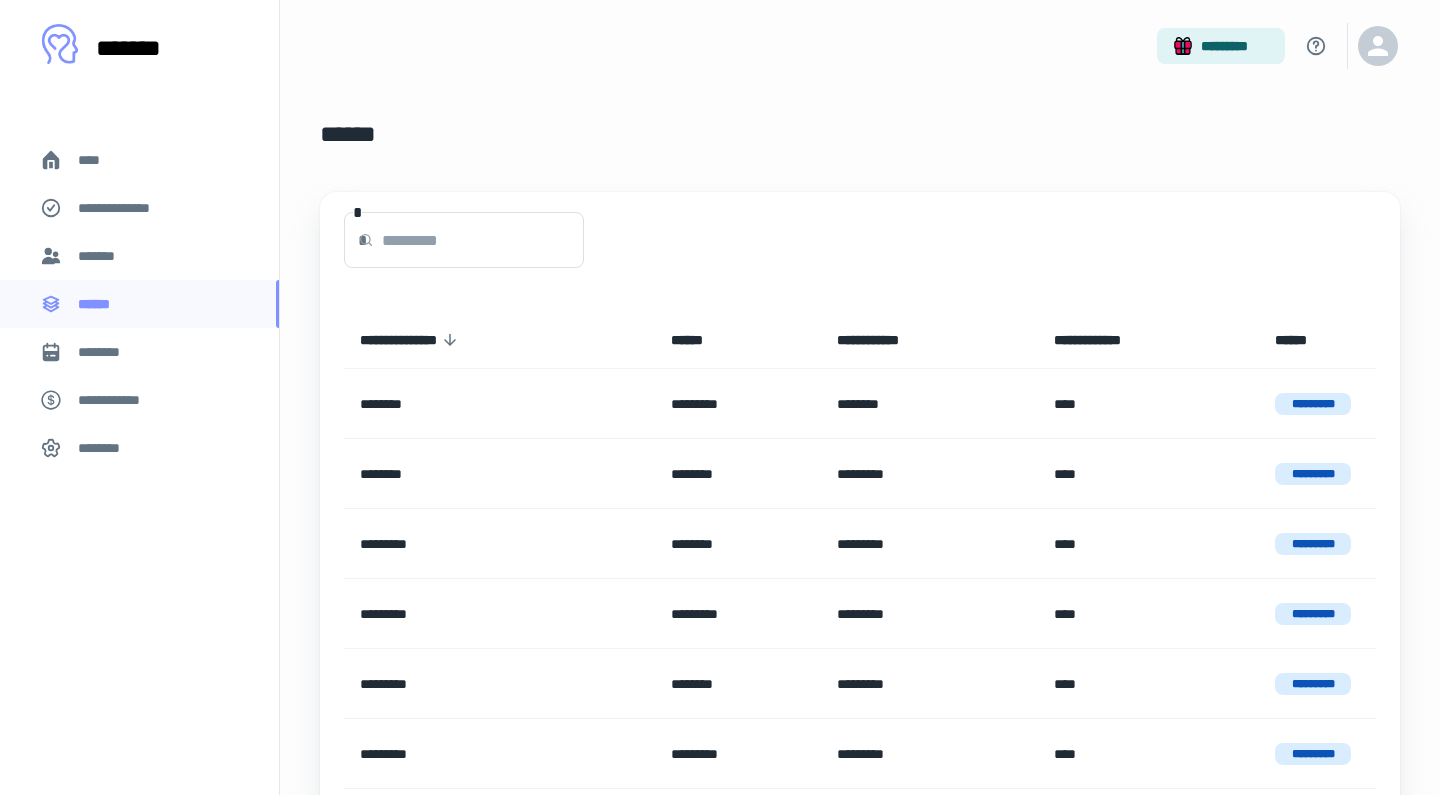 click on "********" at bounding box center [139, 352] 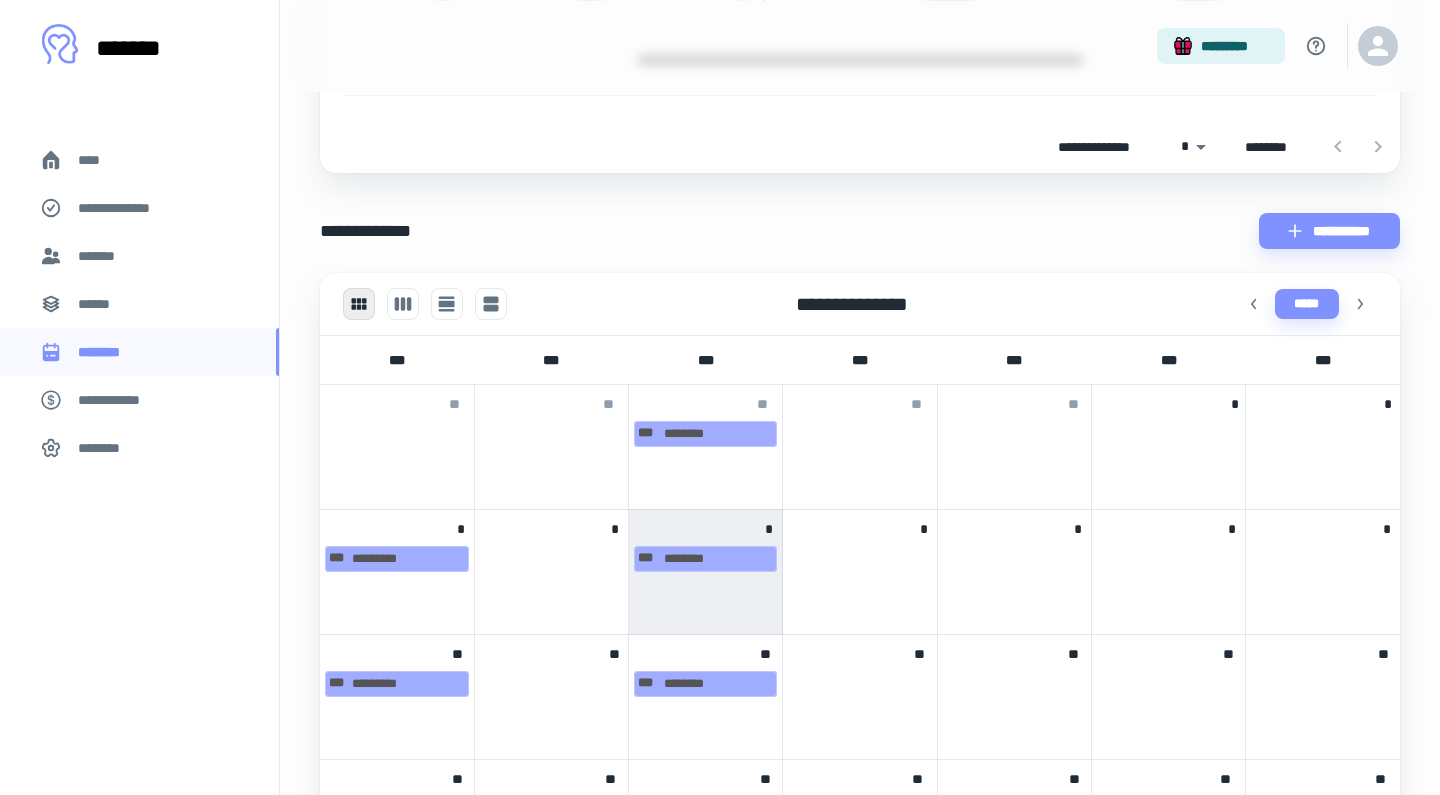 scroll, scrollTop: 350, scrollLeft: 0, axis: vertical 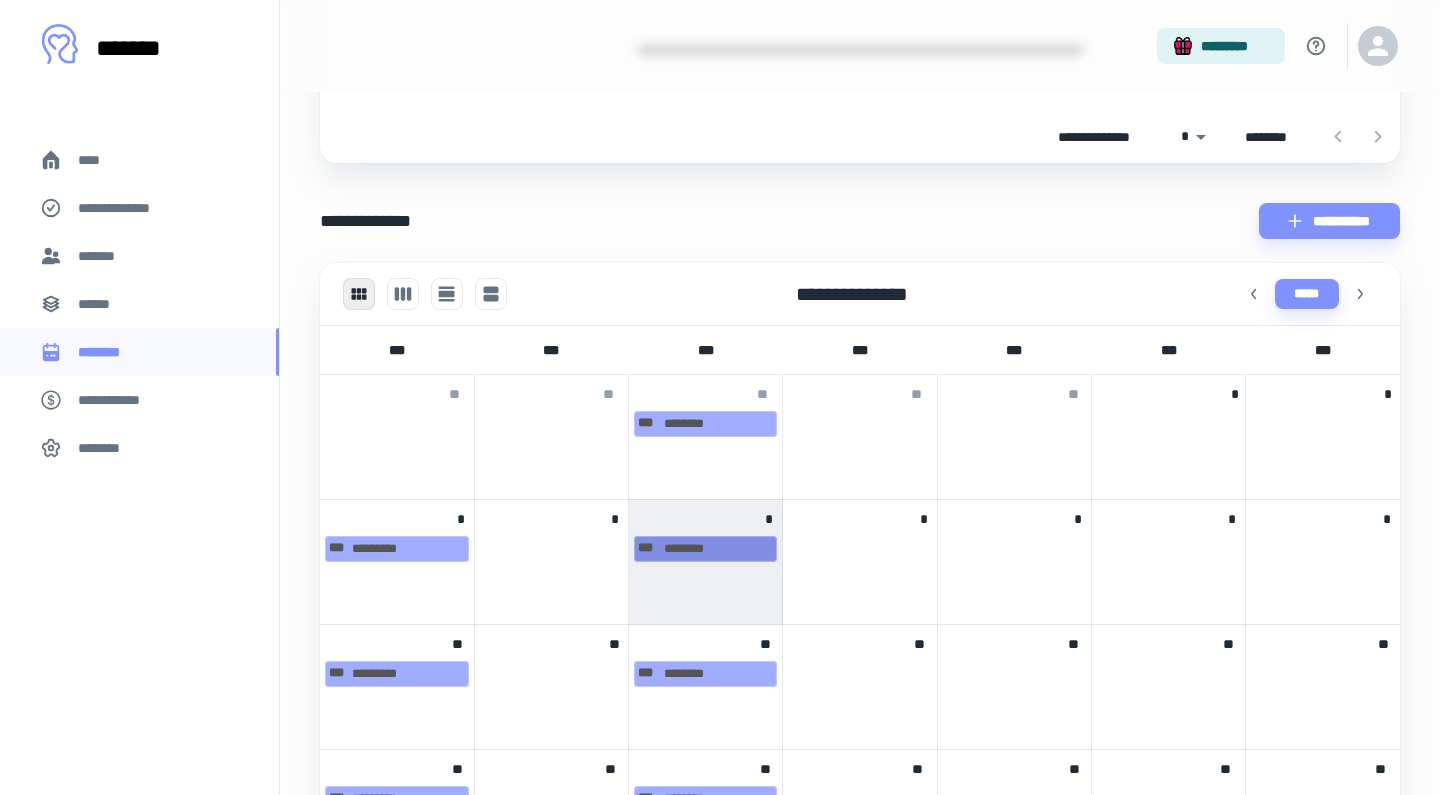 click on "*** ********" at bounding box center (705, 549) 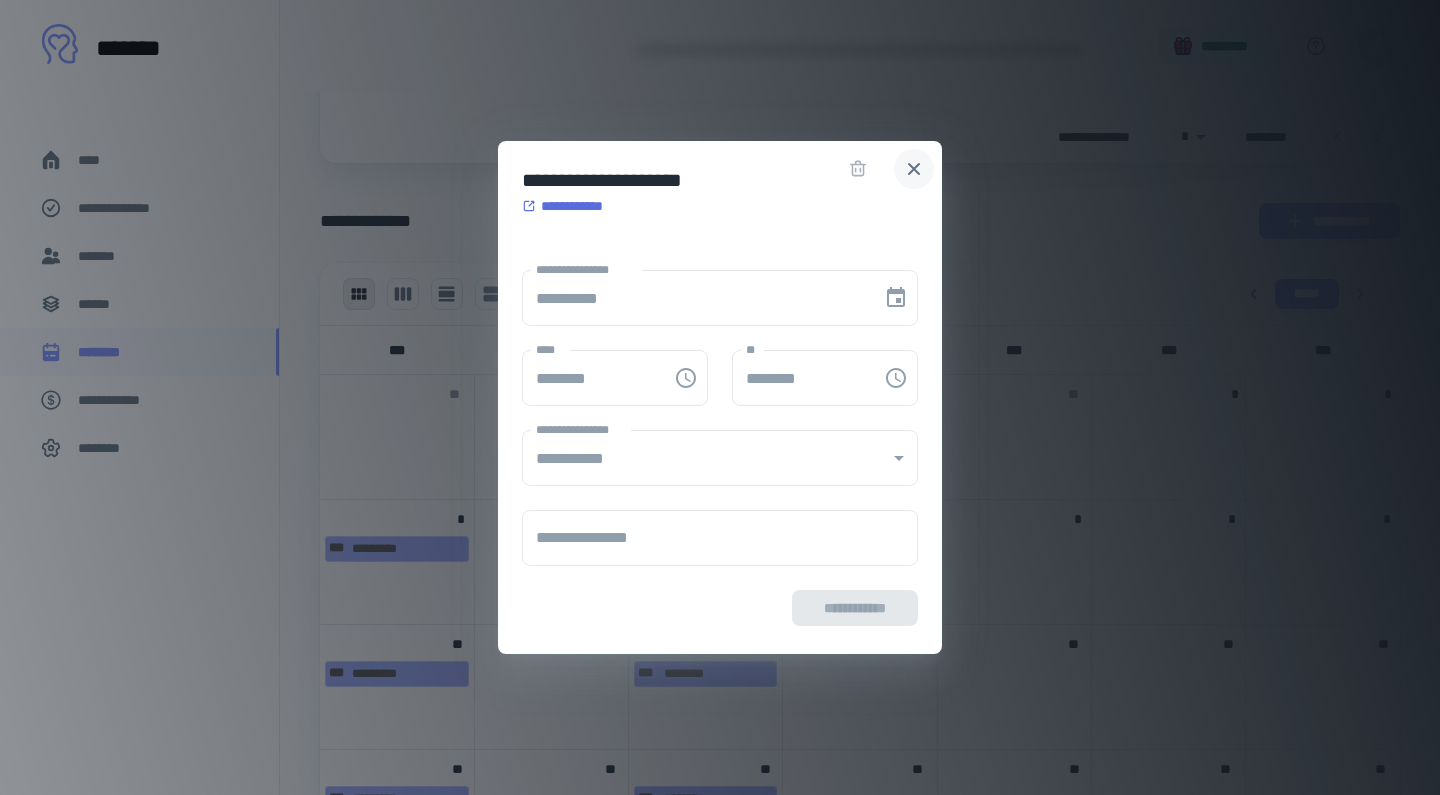 click 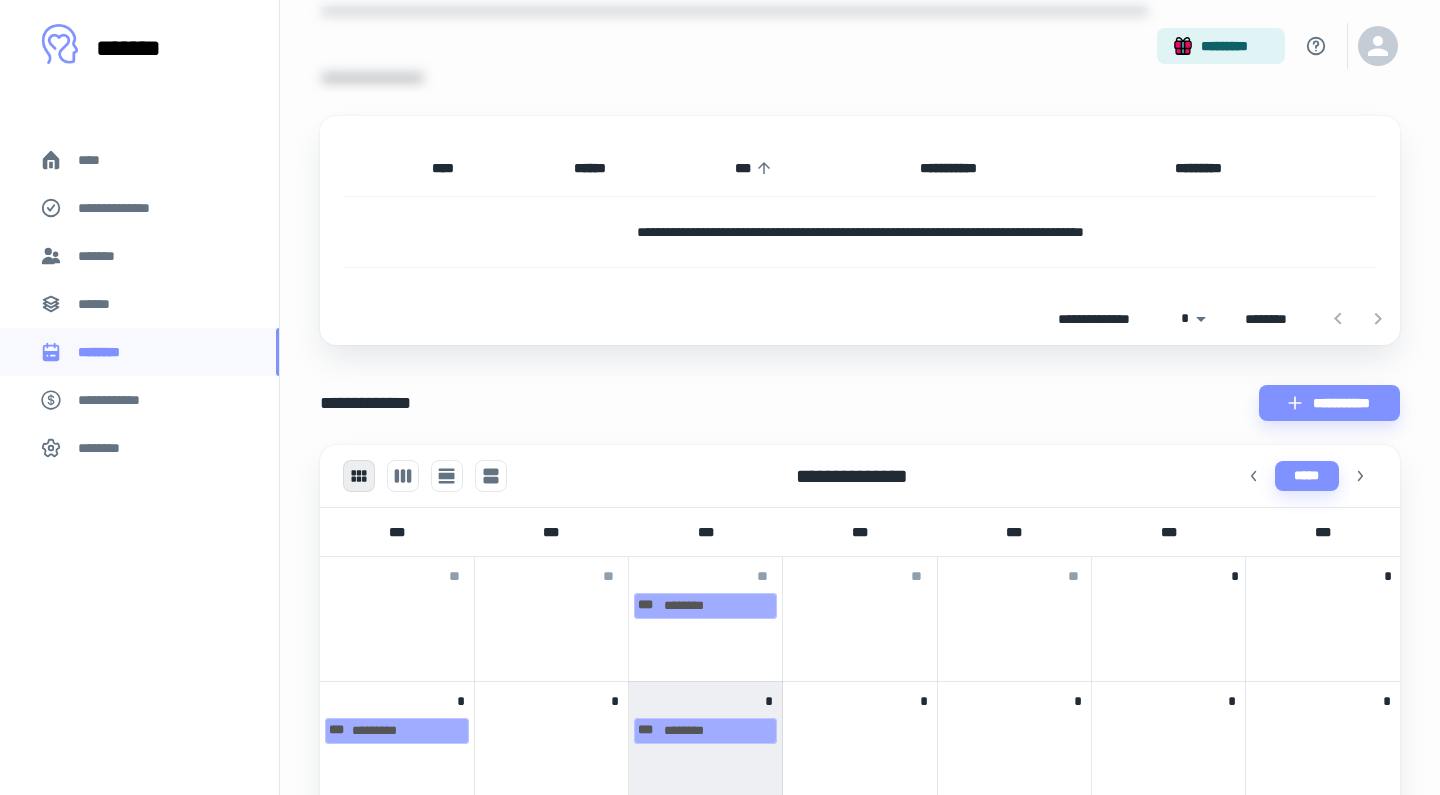 scroll, scrollTop: 160, scrollLeft: 0, axis: vertical 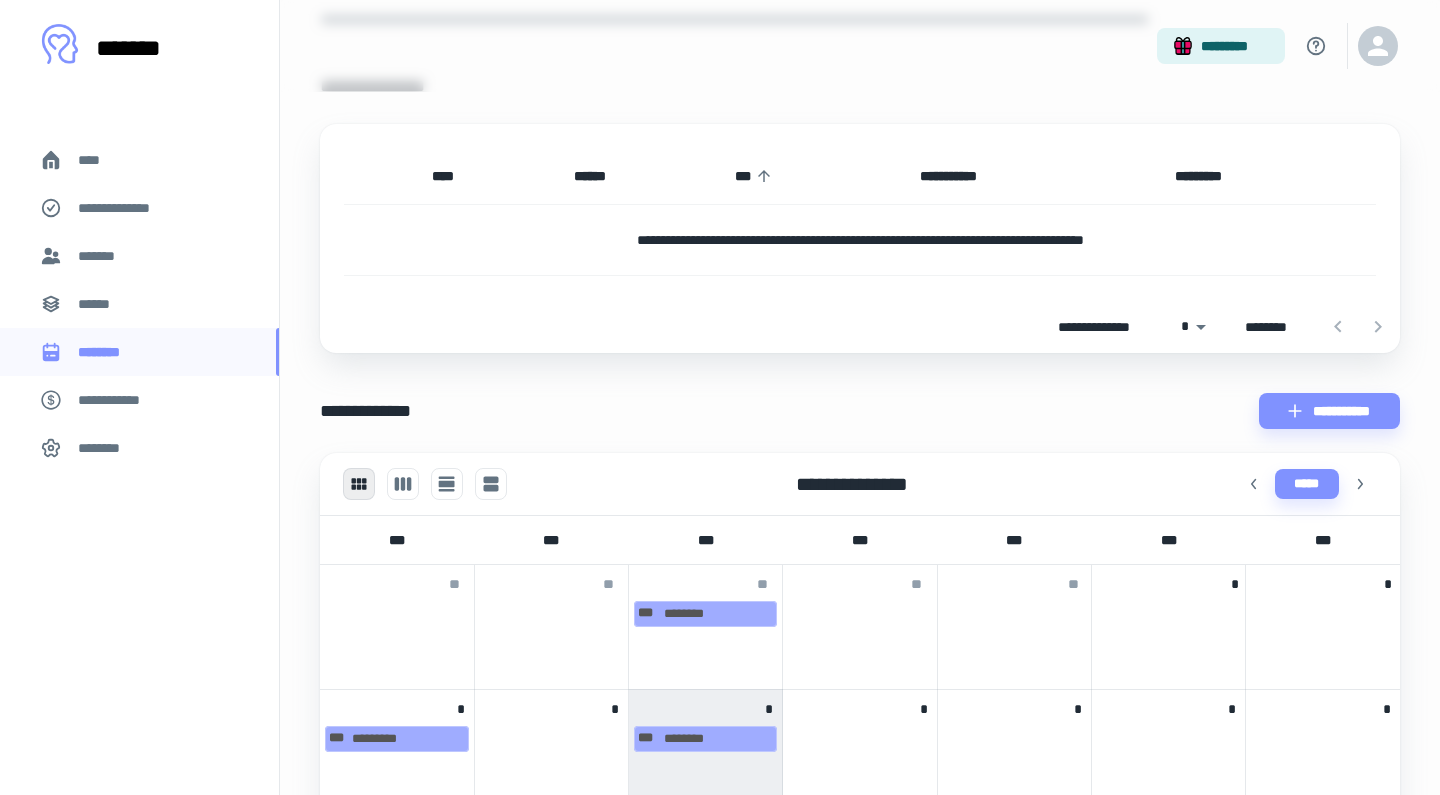 click on "**********" at bounding box center [139, 400] 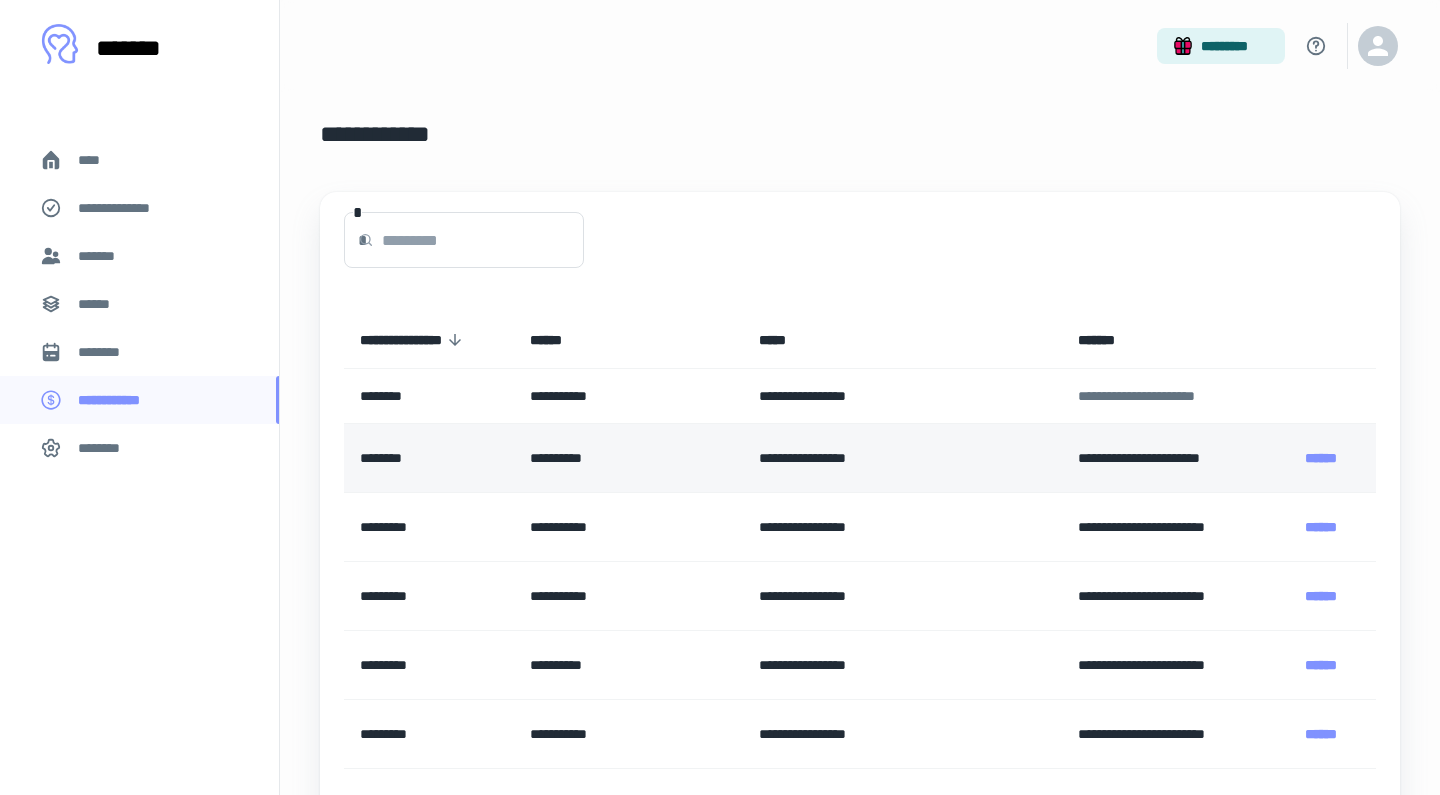 scroll, scrollTop: 0, scrollLeft: 0, axis: both 